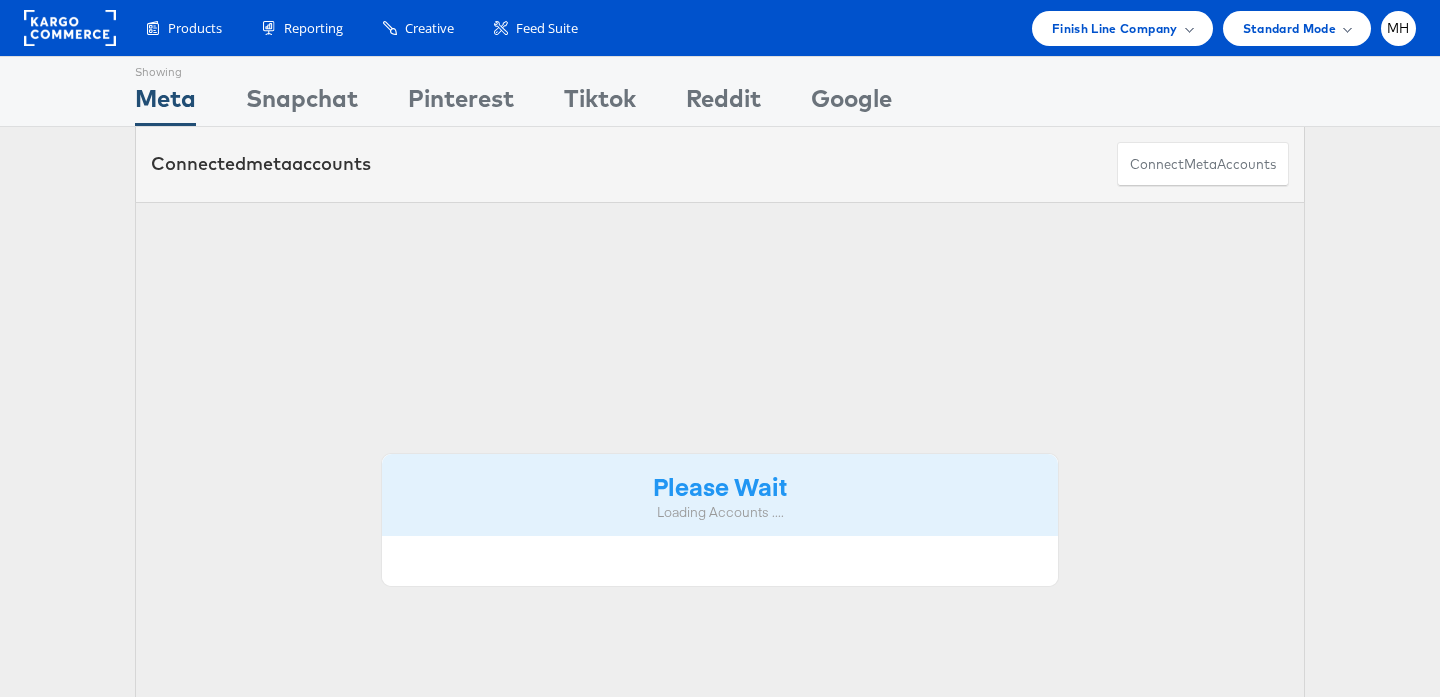 scroll, scrollTop: 0, scrollLeft: 0, axis: both 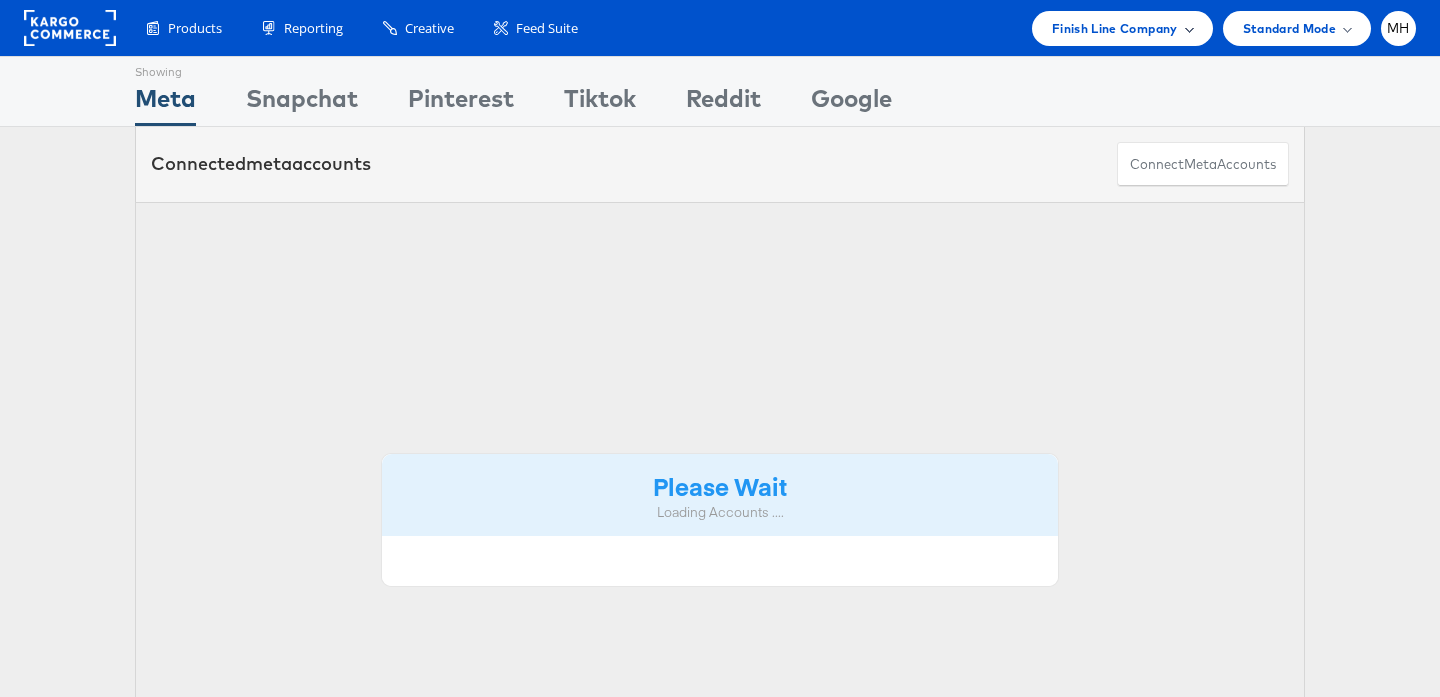 click on "Finish Line Company" at bounding box center (1115, 28) 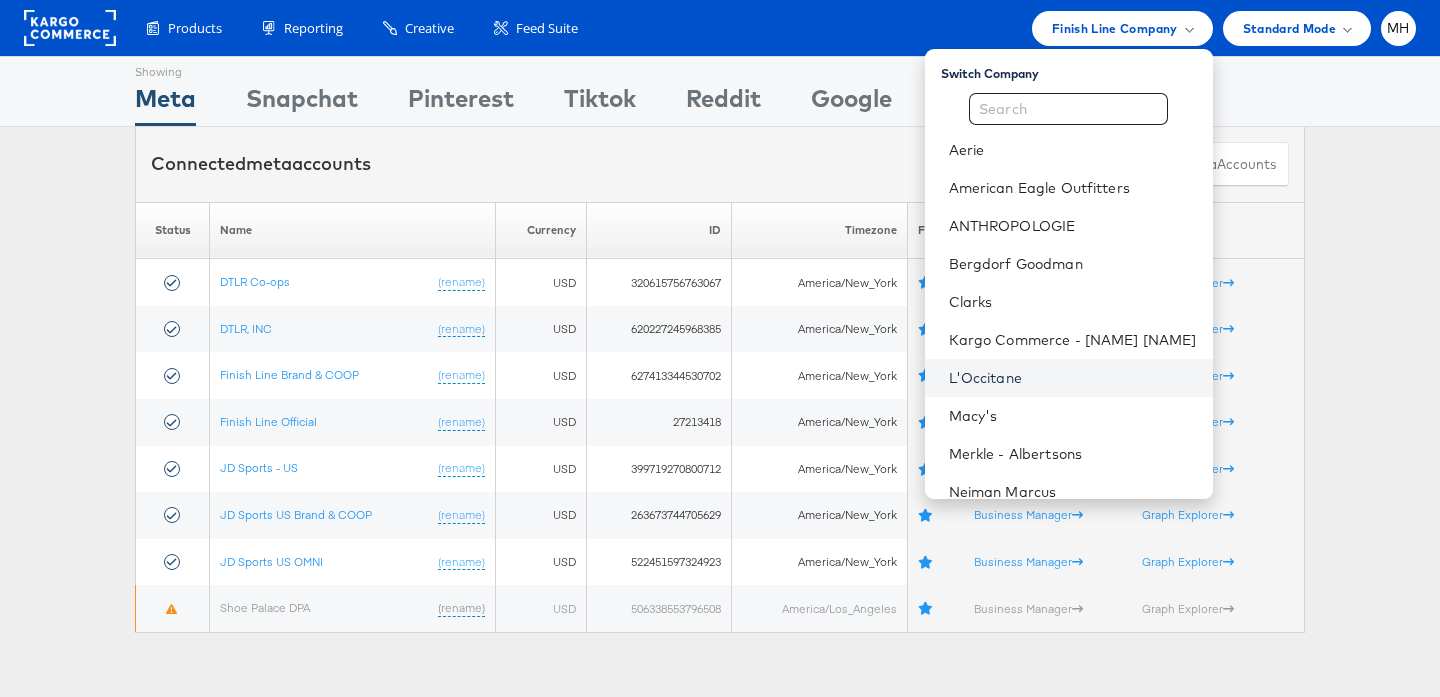 click on "L'Occitane" at bounding box center [1073, 378] 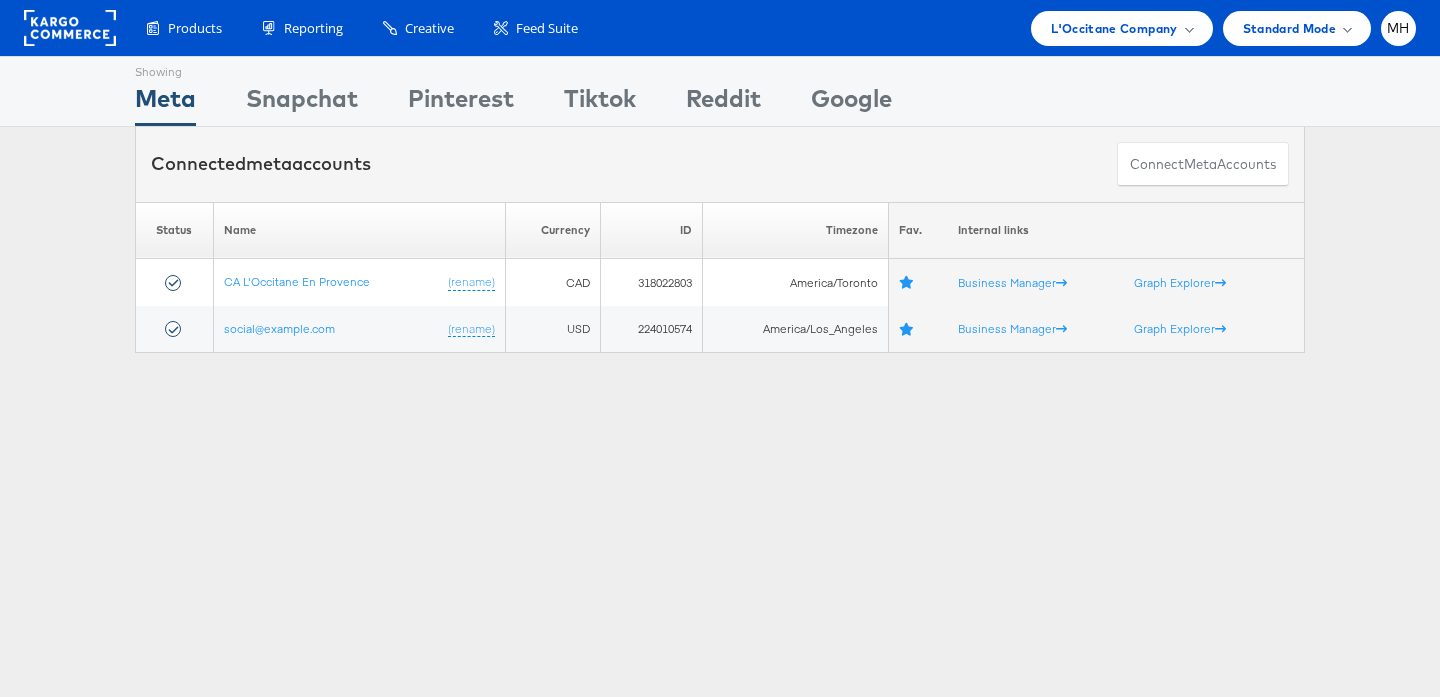 scroll, scrollTop: 0, scrollLeft: 0, axis: both 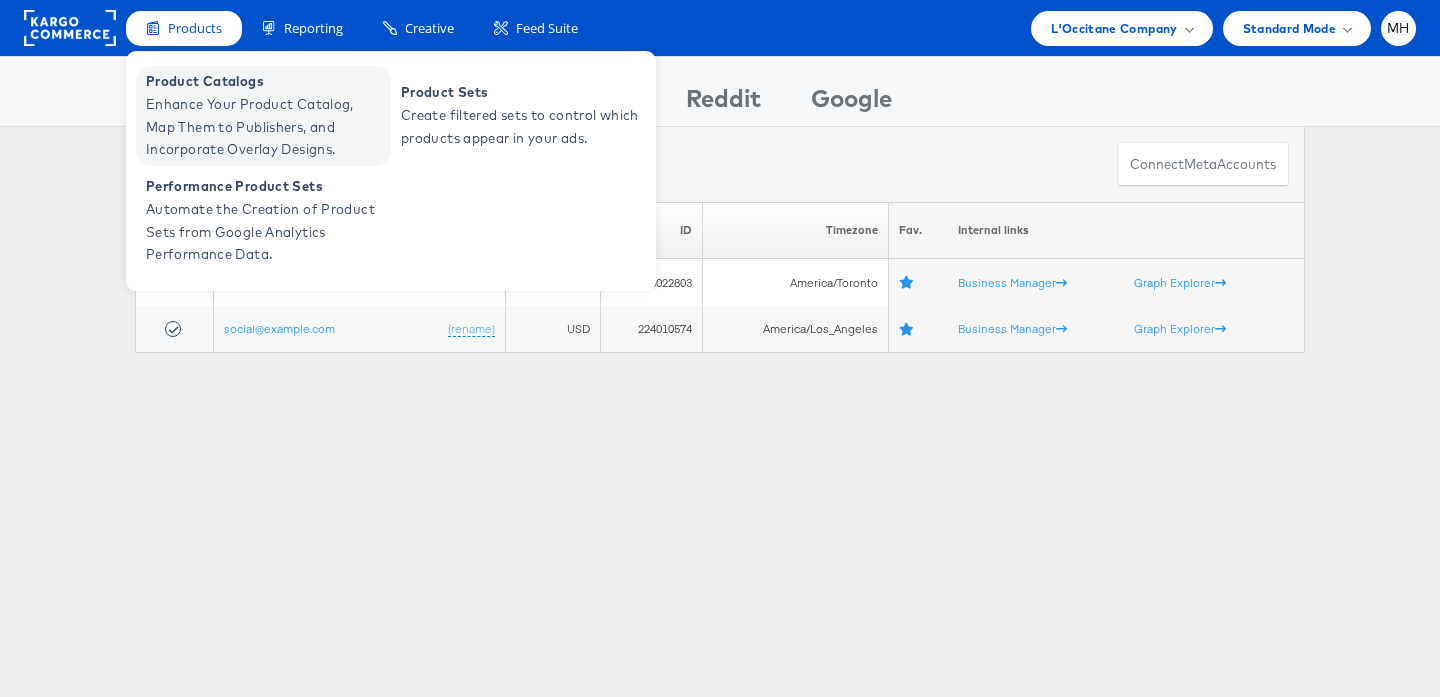 click on "Enhance Your Product Catalog, Map Them to Publishers, and Incorporate Overlay Designs." at bounding box center (266, 127) 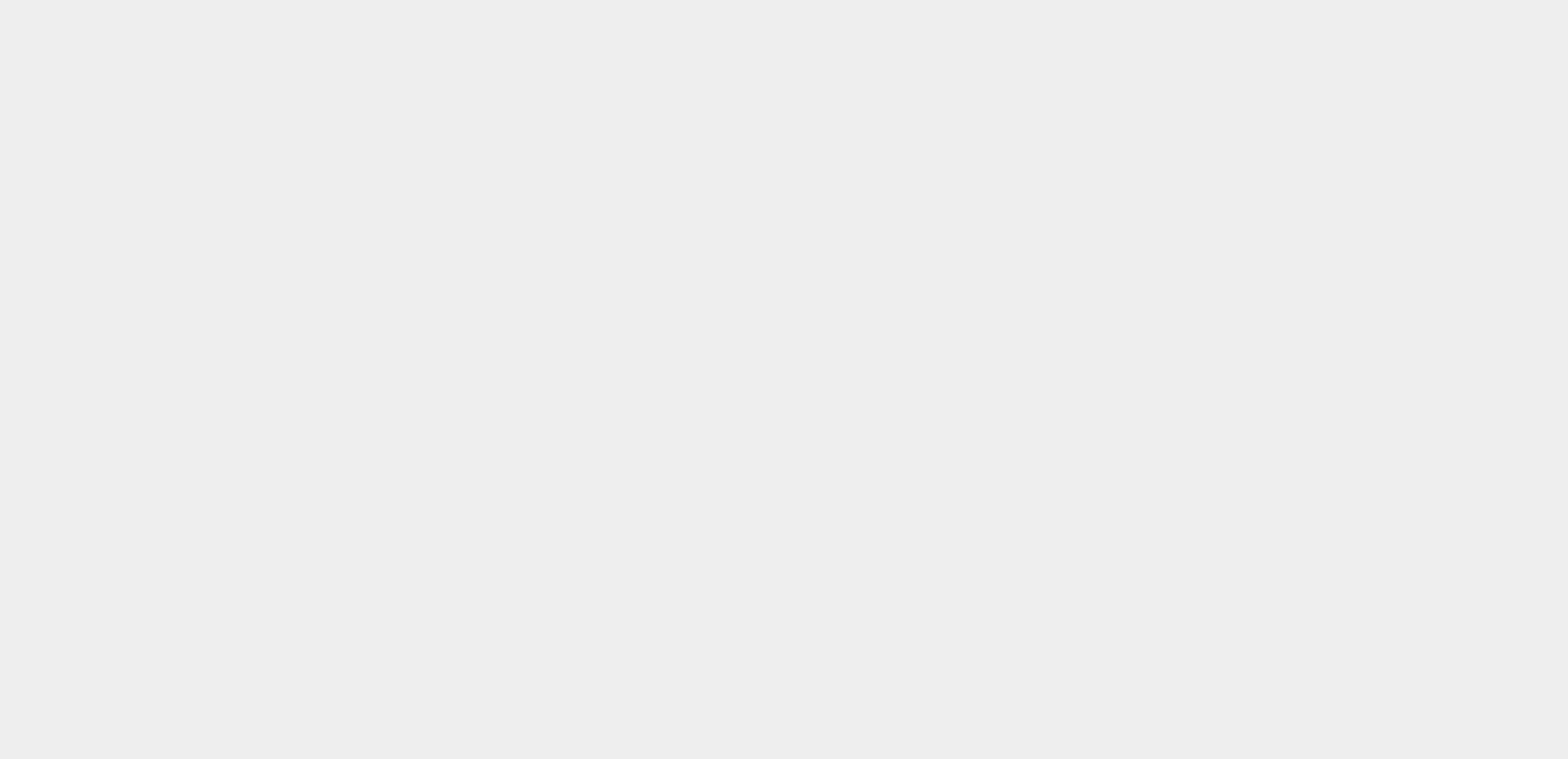 scroll, scrollTop: 0, scrollLeft: 0, axis: both 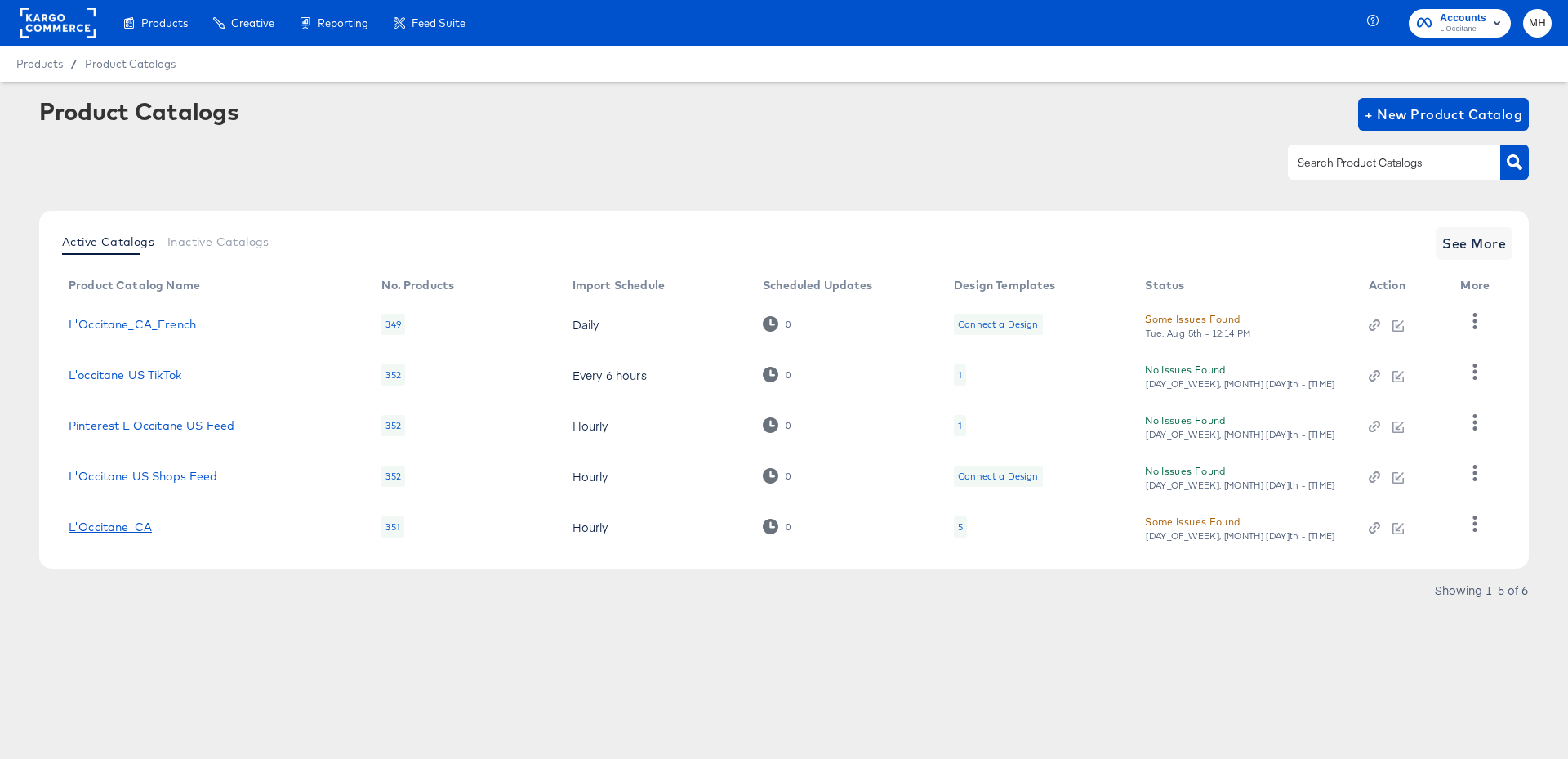 click on "L'Occitane_CA" at bounding box center [110, 527] 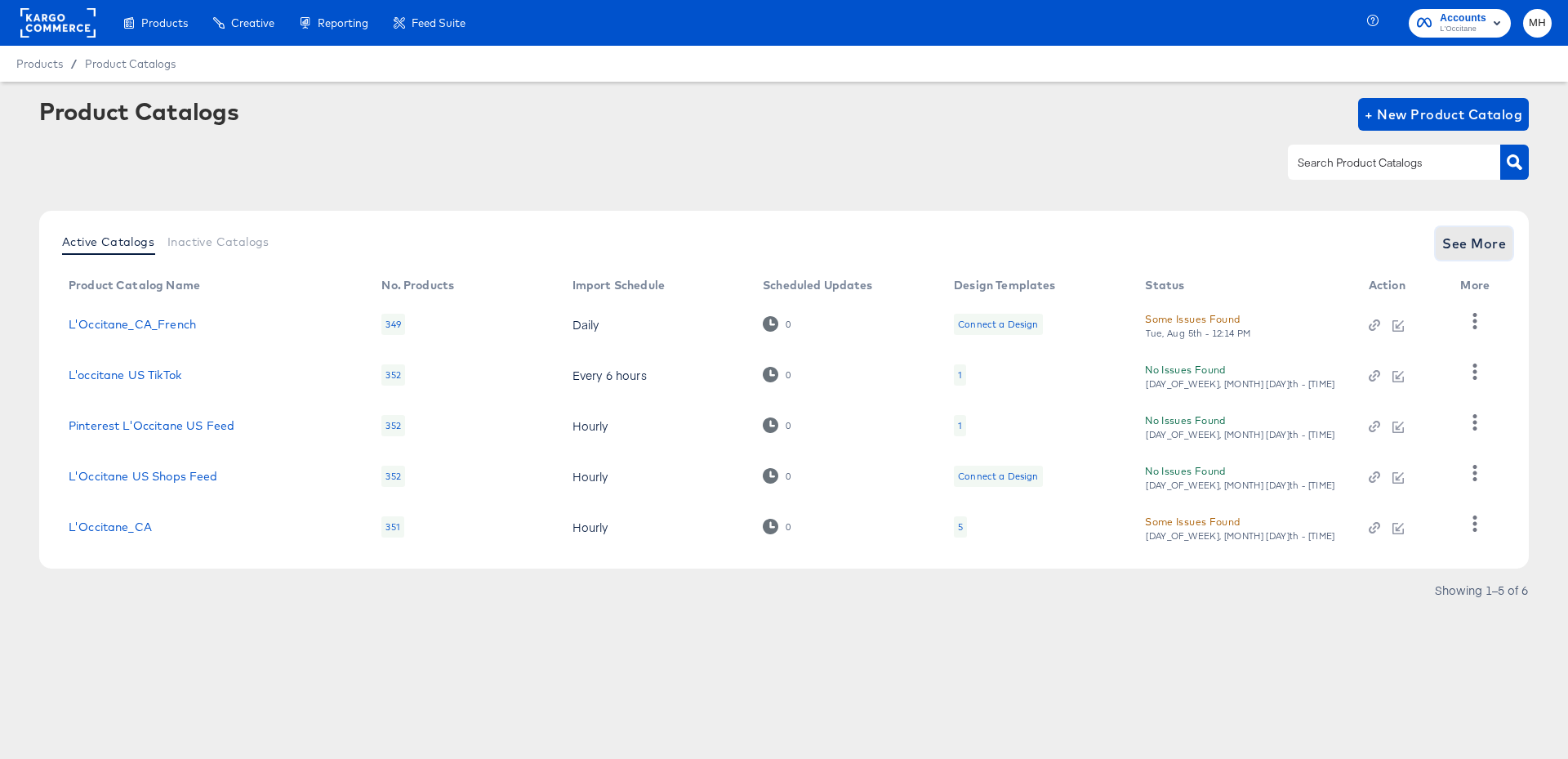click on "See More" at bounding box center (1474, 243) 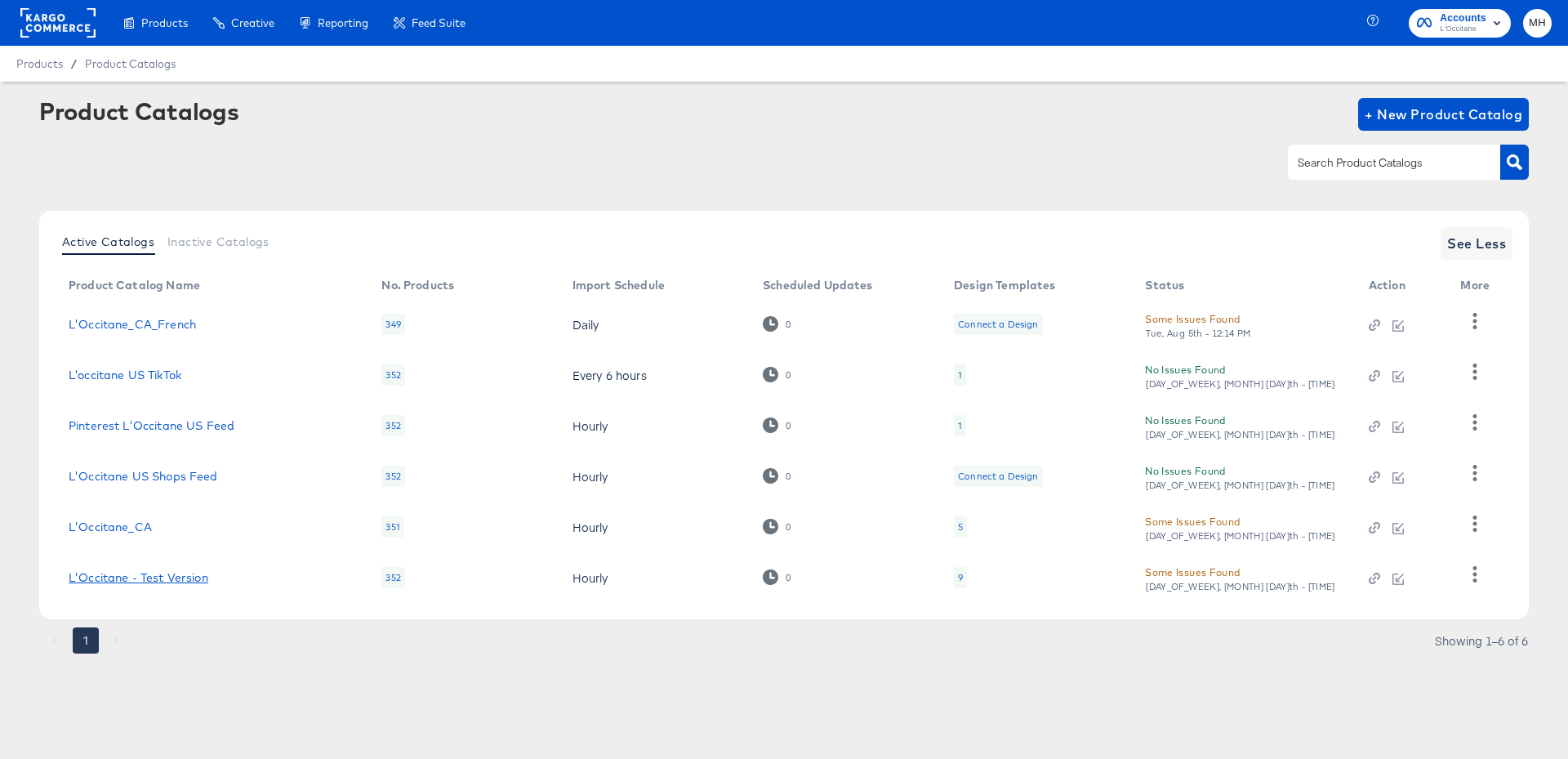 click on "L'Occitane - Test Version" at bounding box center (138, 578) 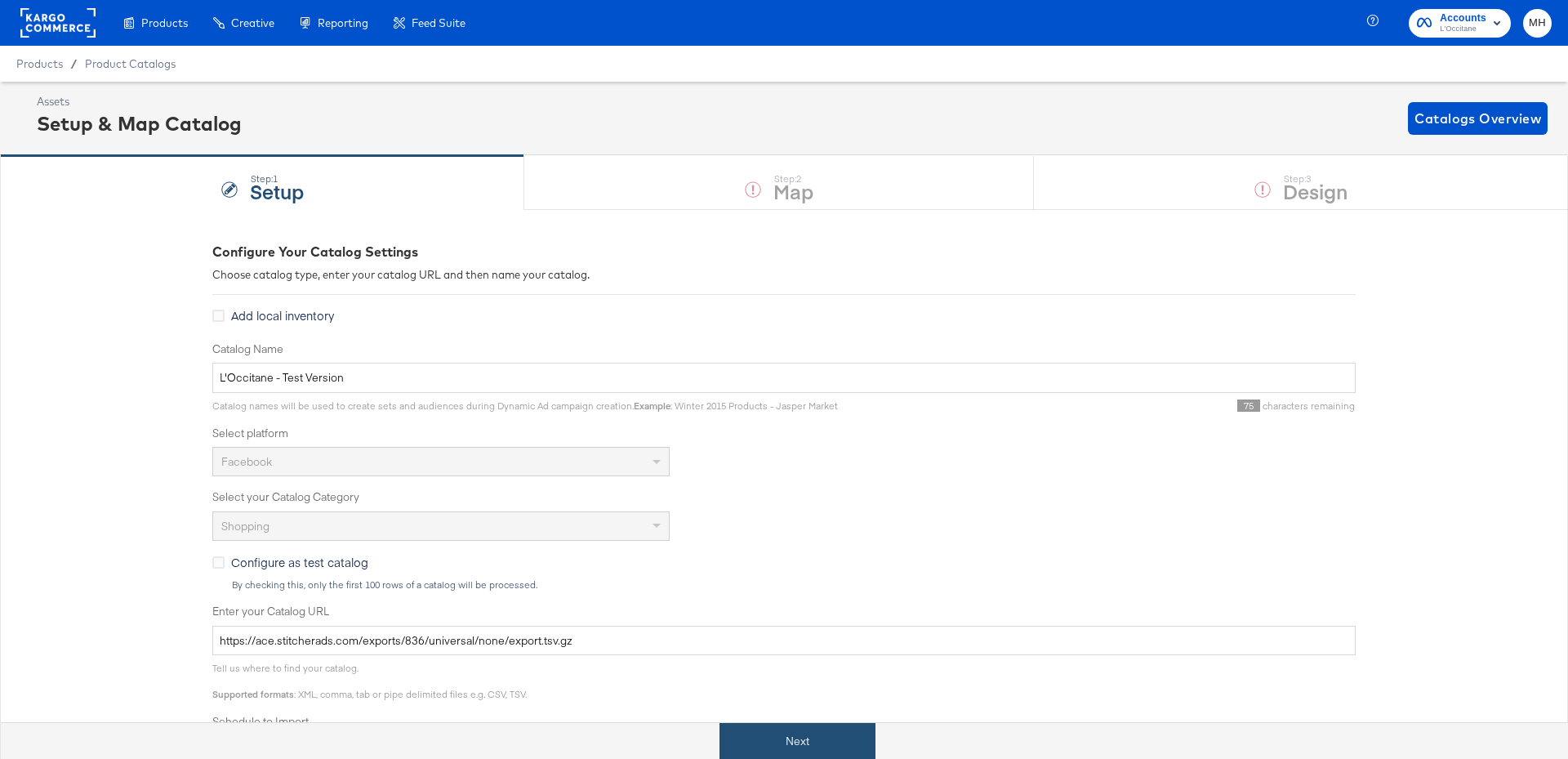 click on "Next" at bounding box center [797, 741] 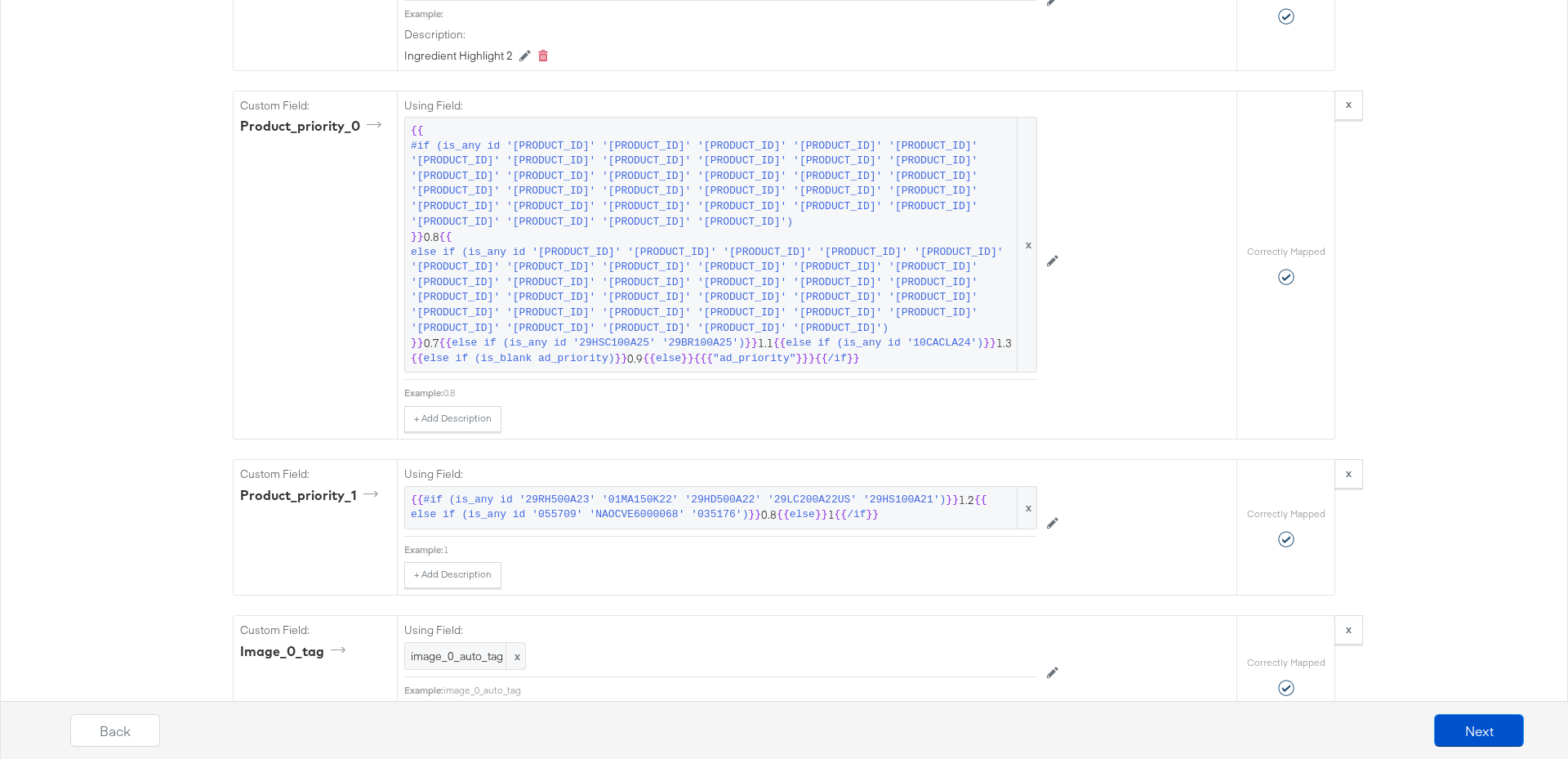 scroll, scrollTop: 5060, scrollLeft: 0, axis: vertical 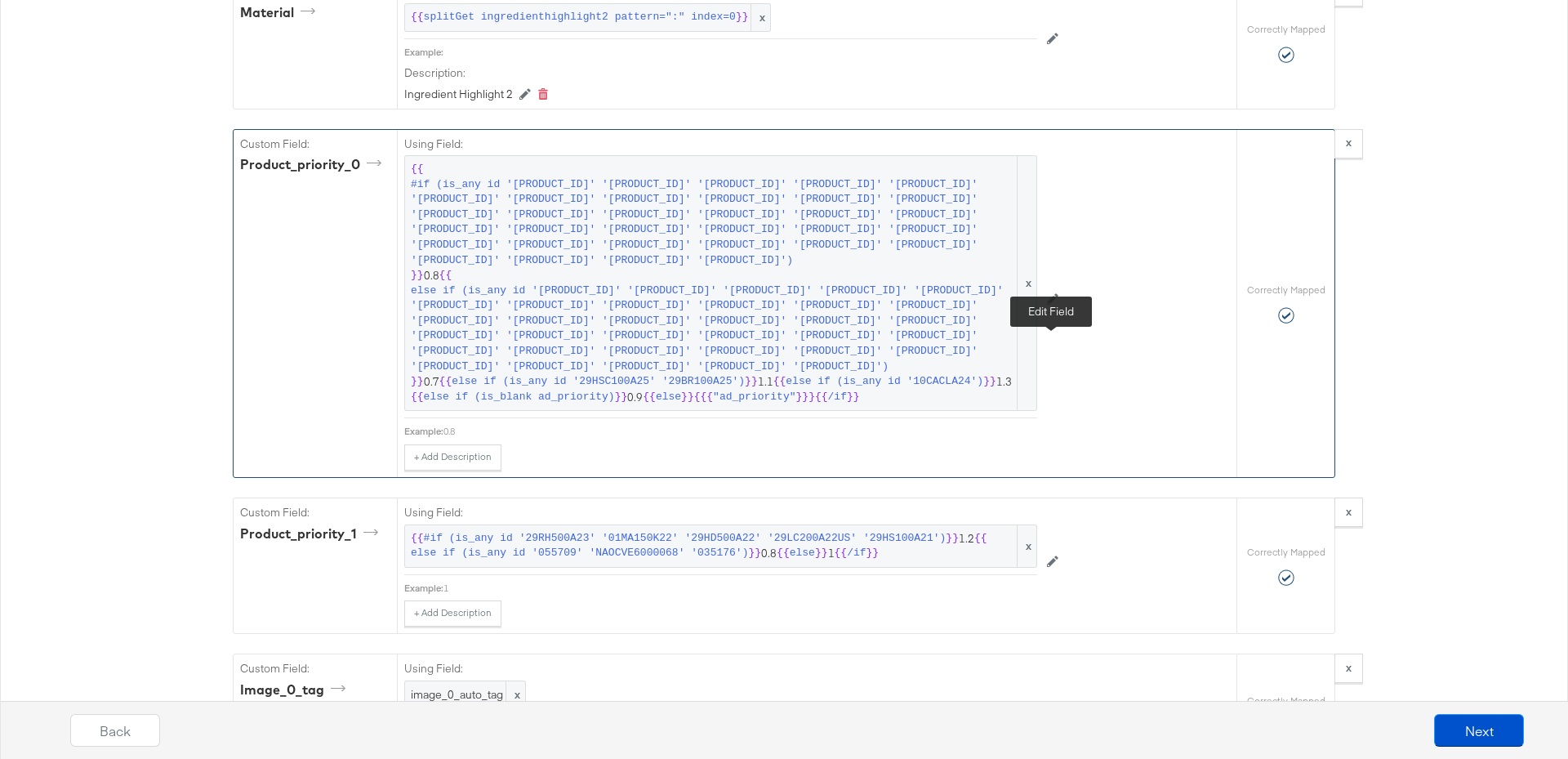 click at bounding box center [1053, 300] 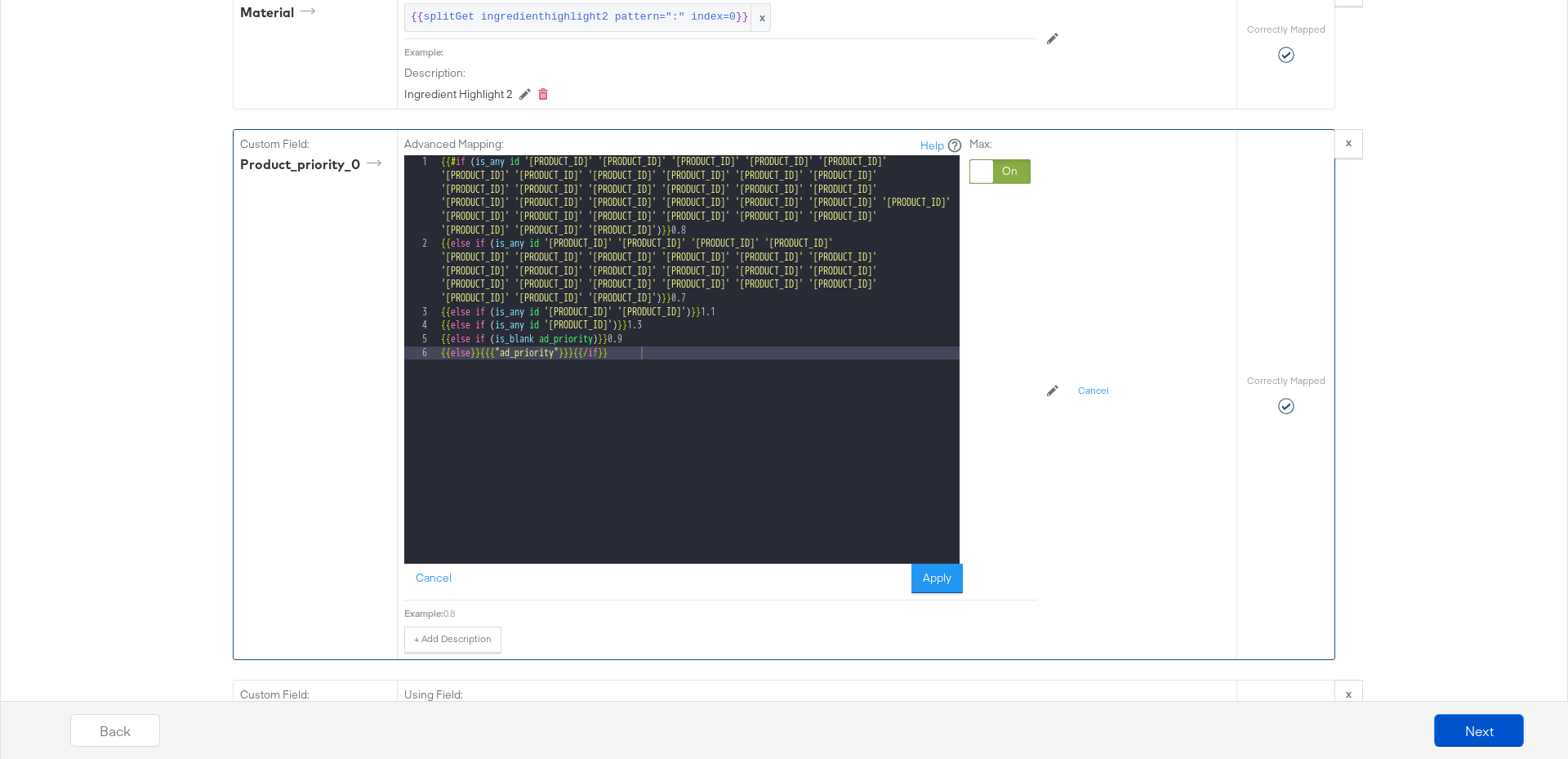 click on "{{# if   ( is_any   id   '[PRODUCT_ID]'   '[PRODUCT_ID]'   '[PRODUCT_ID]'   '[PRODUCT_ID]'   '[PRODUCT_ID]'   '[PRODUCT_ID]'   '[PRODUCT_ID]'   '[PRODUCT_ID]'   '[PRODUCT_ID]'   '[PRODUCT_ID]'   '[PRODUCT_ID]'   '[PRODUCT_ID]'   '[PRODUCT_ID]'   '[PRODUCT_ID]'   '[PRODUCT_ID]'   '[PRODUCT_ID]'   '[PRODUCT_ID]'   '[PRODUCT_ID]'   '[PRODUCT_ID]'   '[PRODUCT_ID]'   '[PRODUCT_ID]'   '[PRODUCT_ID]'   '[PRODUCT_ID]'   '[PRODUCT_ID]'   '[PRODUCT_ID]'   '[PRODUCT_ID]'   '[PRODUCT_ID]'   '[PRODUCT_ID]'   '[PRODUCT_ID]'   '[PRODUCT_ID]'   '[PRODUCT_ID]'   '[PRODUCT_ID]'   '[PRODUCT_ID]'   '[PRODUCT_ID]' ) }} 0.8 {{ else   if   ( is_any   id   '[PRODUCT_ID]'   '[PRODUCT_ID]'   '[PRODUCT_ID]'   '[PRODUCT_ID]'   '[PRODUCT_ID]'   '[PRODUCT_ID]'   '[PRODUCT_ID]'   '[PRODUCT_ID]'   '[PRODUCT_ID]'   '[PRODUCT_ID]'   '[PRODUCT_ID]'   '[PRODUCT_ID]'   '[PRODUCT_ID]'   '[PRODUCT_ID]'   '[PRODUCT_ID]'   '[PRODUCT_ID]'   '[PRODUCT_ID]'   '[PRODUCT_ID]'   '[PRODUCT_ID]'   '[PRODUCT_ID]'   '[PRODUCT_ID]'   '[PRODUCT_ID]'   '[PRODUCT_ID]'   '[PRODUCT_ID]'   '[PRODUCT_ID]'   '[PRODUCT_ID]'   '[PRODUCT_ID]'   '[PRODUCT_ID]'   '[PRODUCT_ID]'   '[PRODUCT_ID]'   '[PRODUCT_ID]'   '[PRODUCT_ID]'   '[PRODUCT_ID]'   '[PRODUCT_ID]' ) }} 0.7 {{ else   if   ( is_any   id   '[PRODUCT_ID]'   '[PRODUCT_ID]'   )" at bounding box center (698, 407) 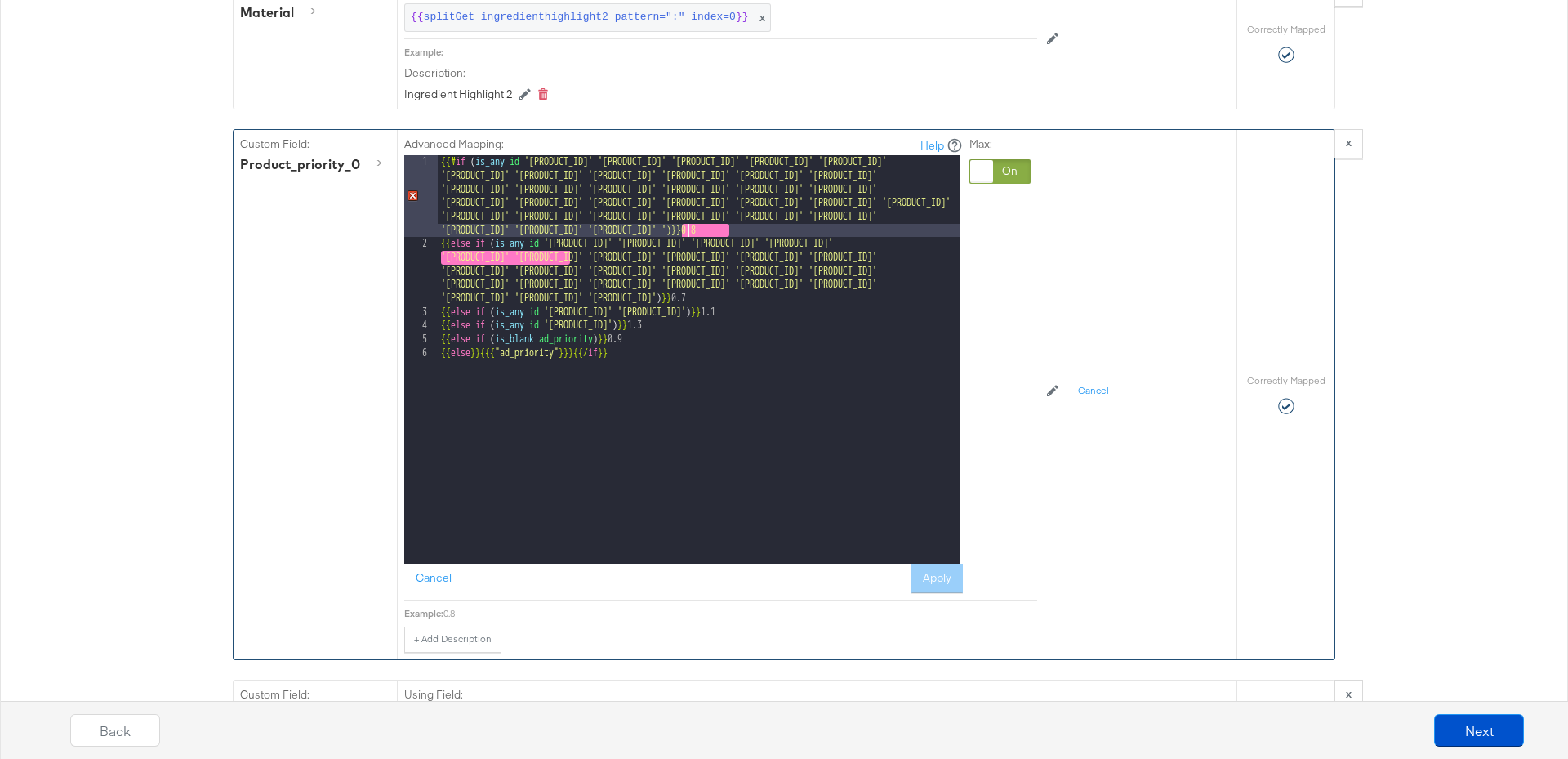 paste 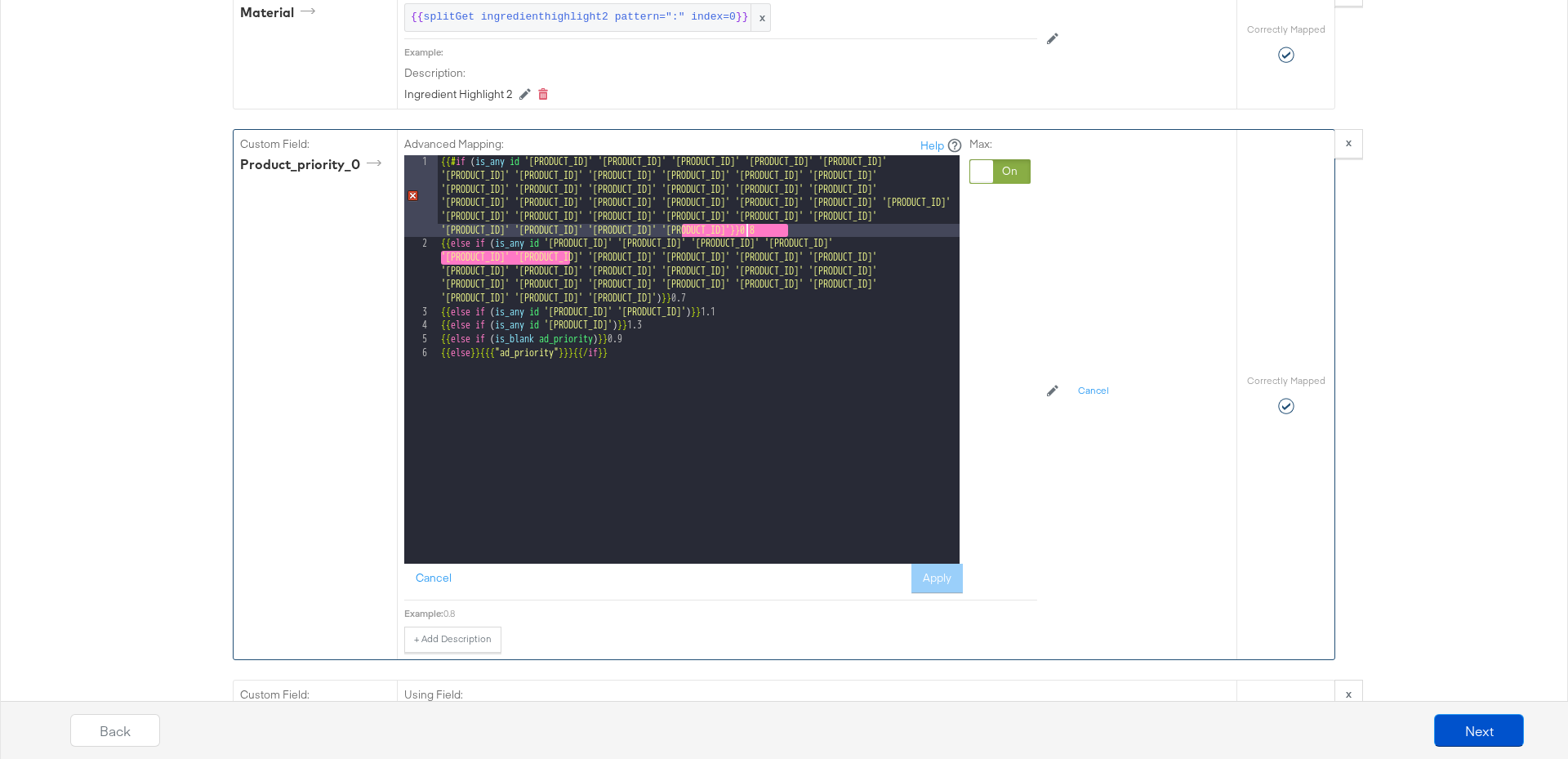 type 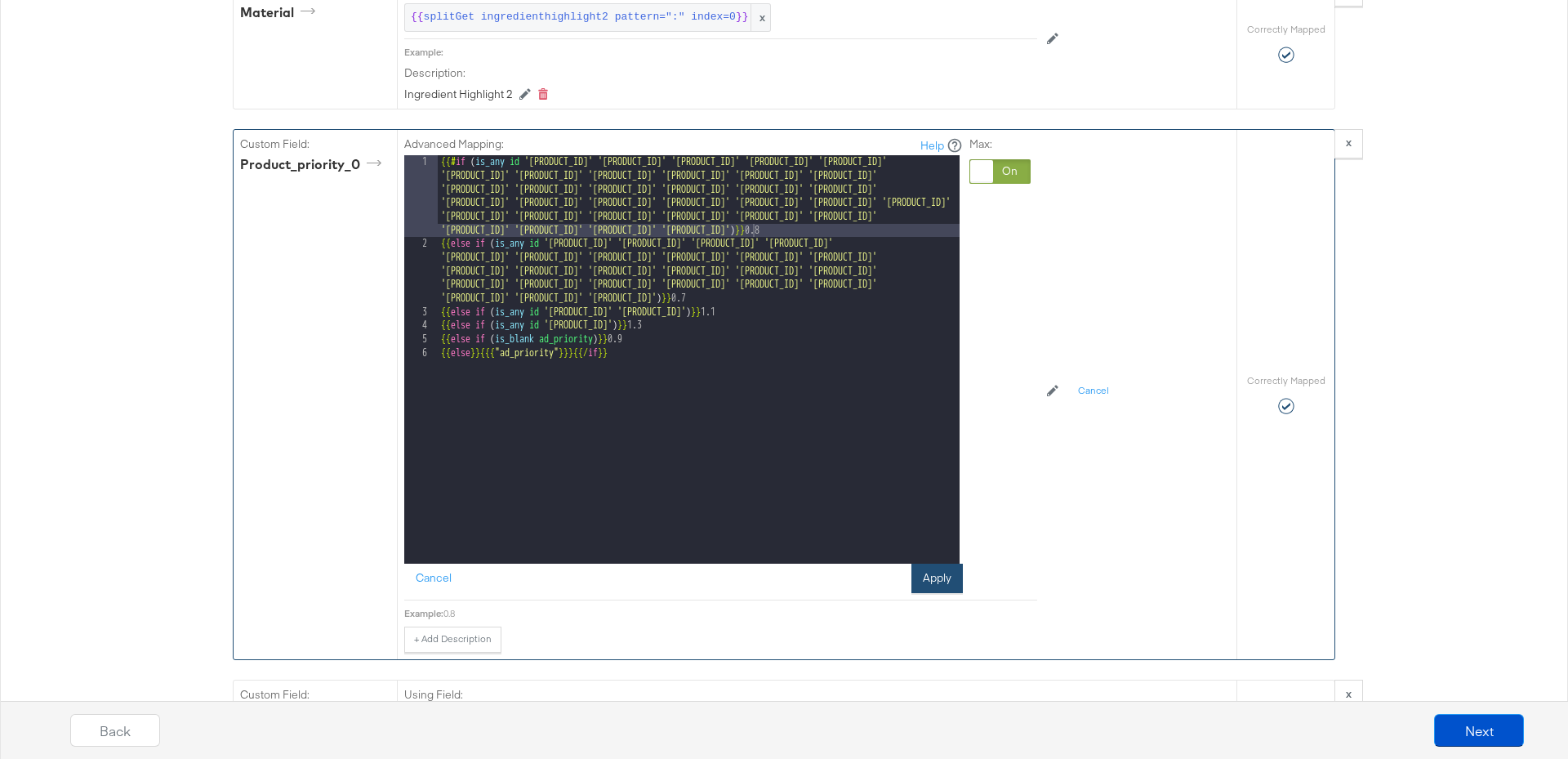 click on "Apply" at bounding box center (937, 578) 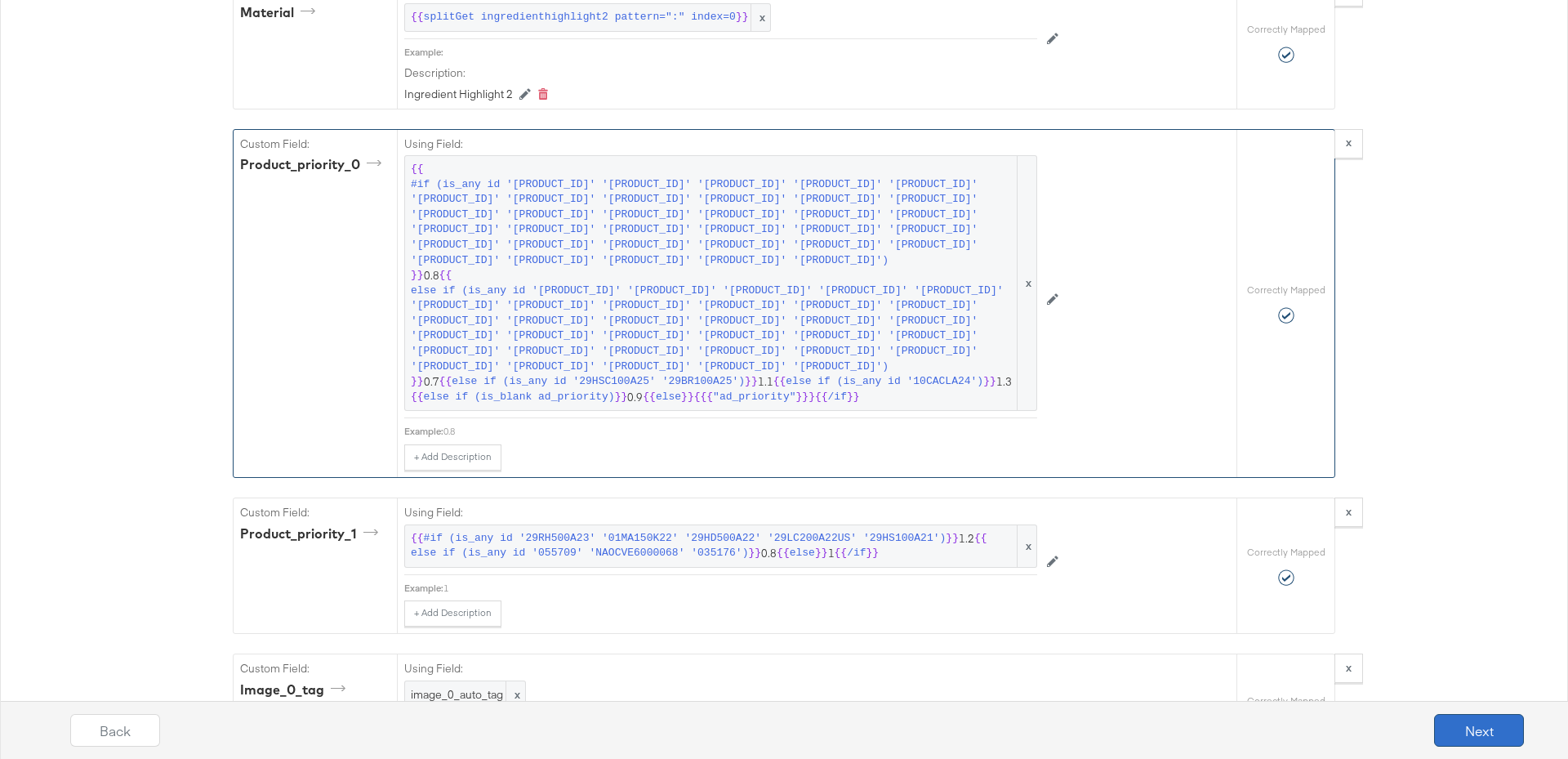 click on "Next" at bounding box center (1479, 730) 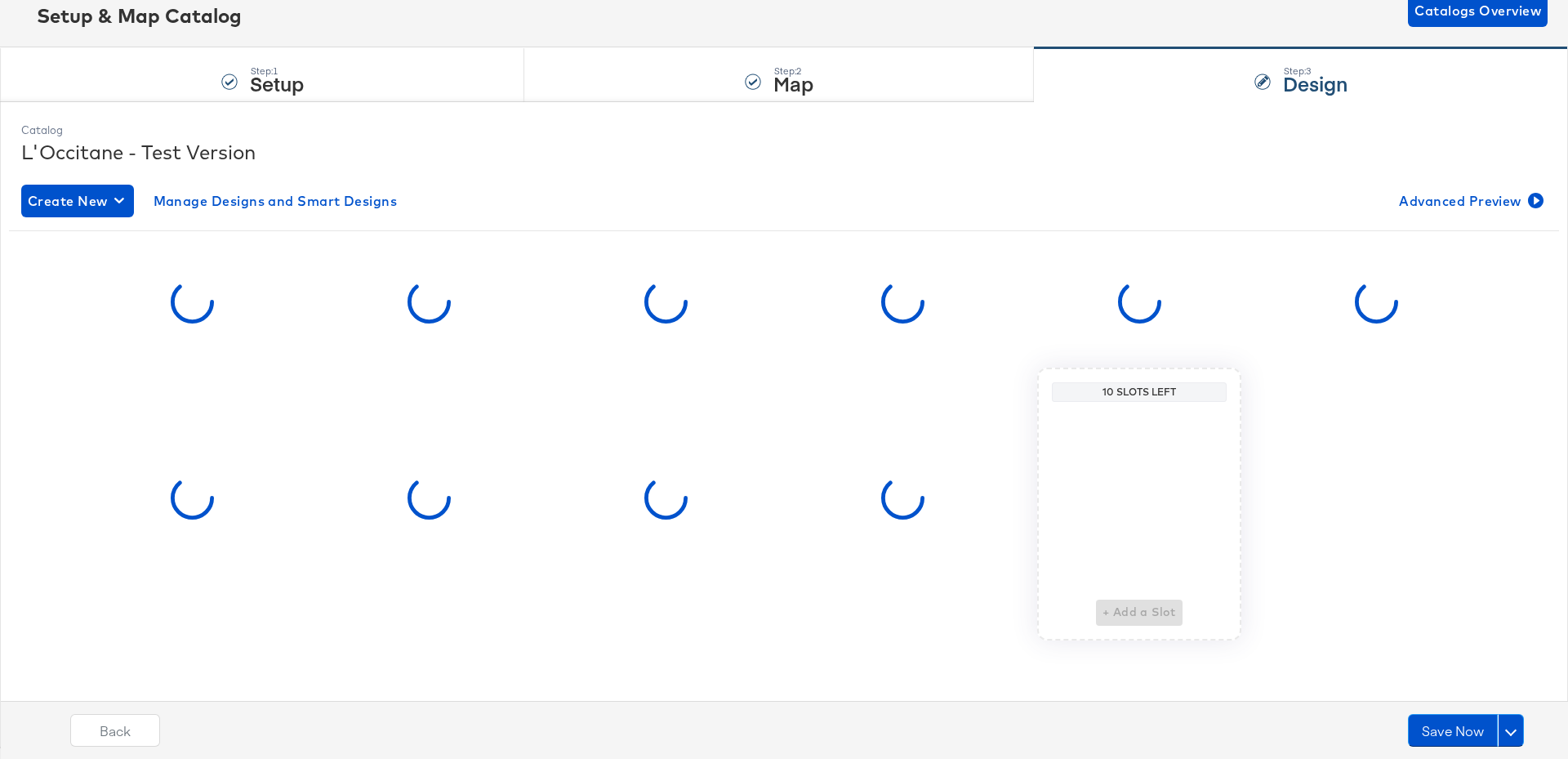 scroll, scrollTop: 0, scrollLeft: 0, axis: both 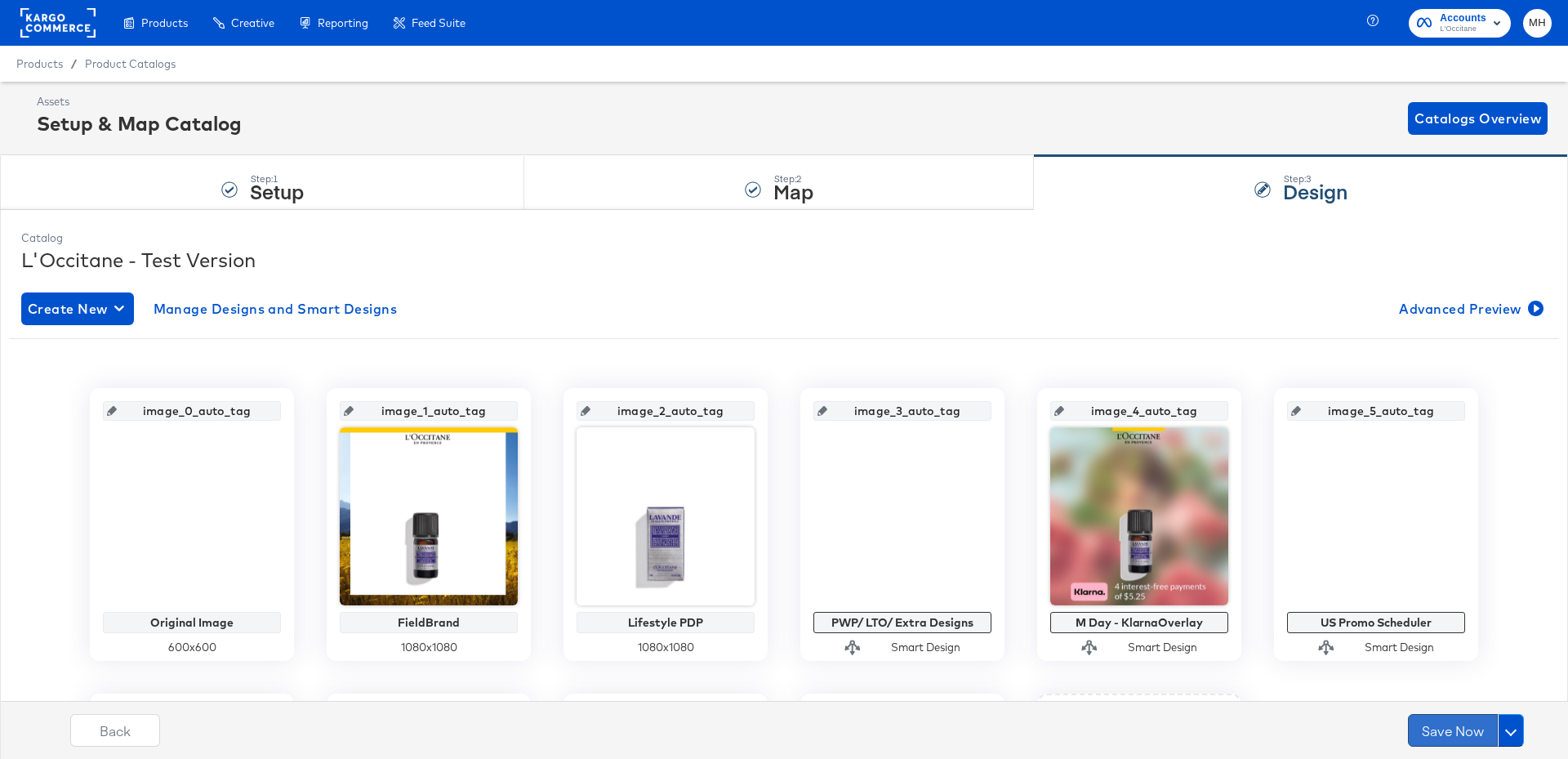 click on "Save Now" at bounding box center (1453, 730) 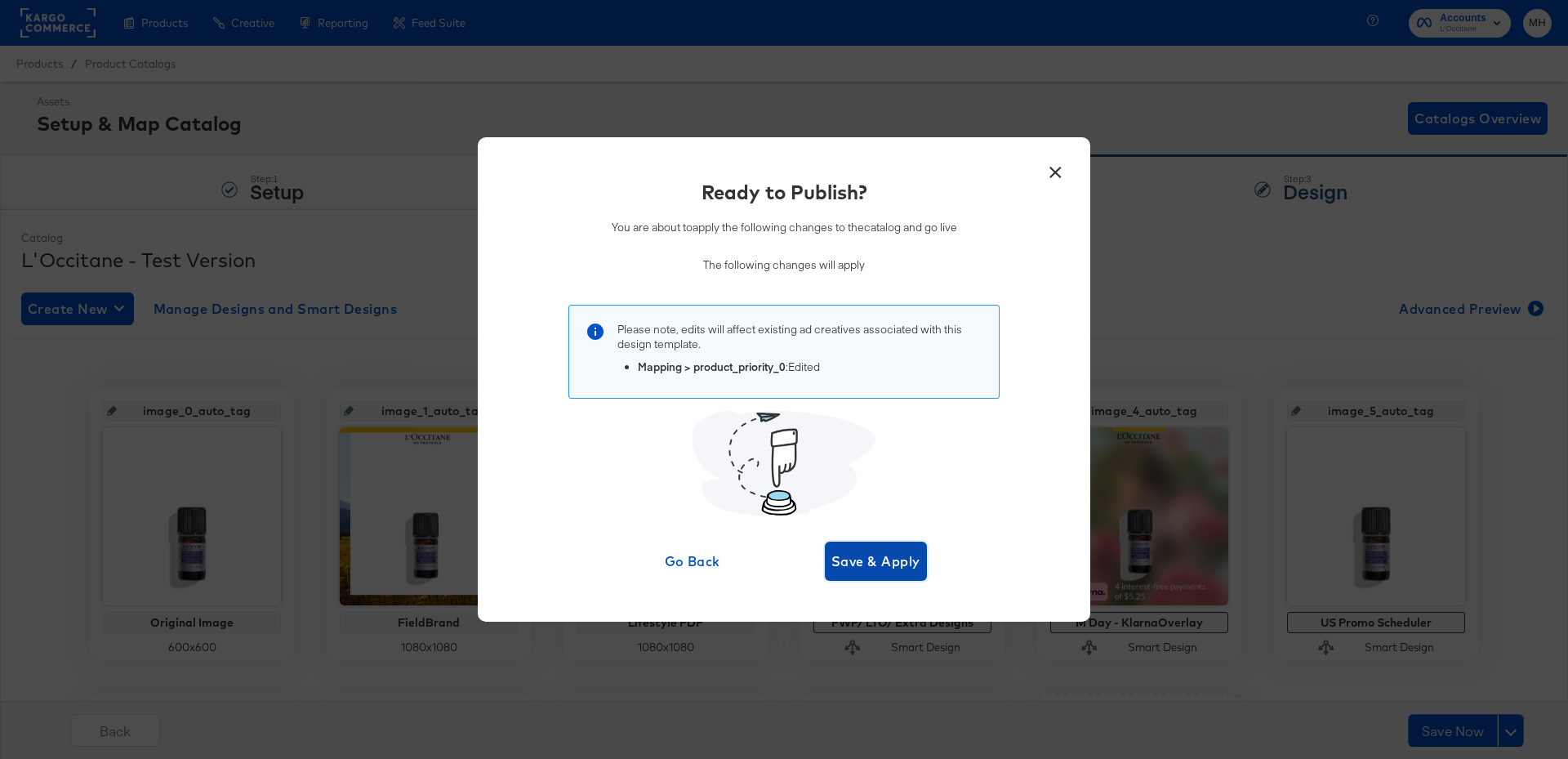 click on "Save & Apply" at bounding box center [875, 561] 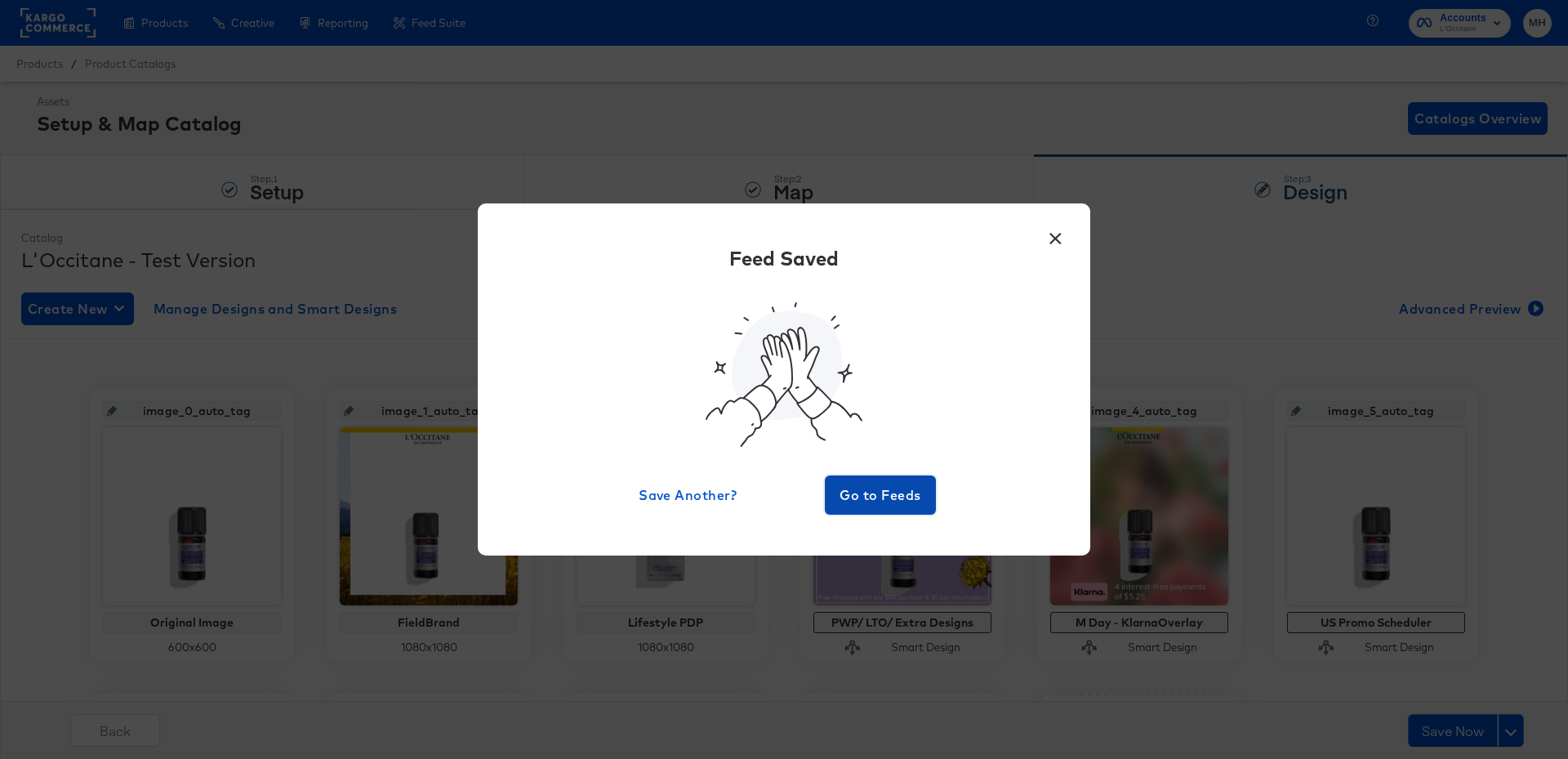 click on "Go to Feeds" at bounding box center [880, 495] 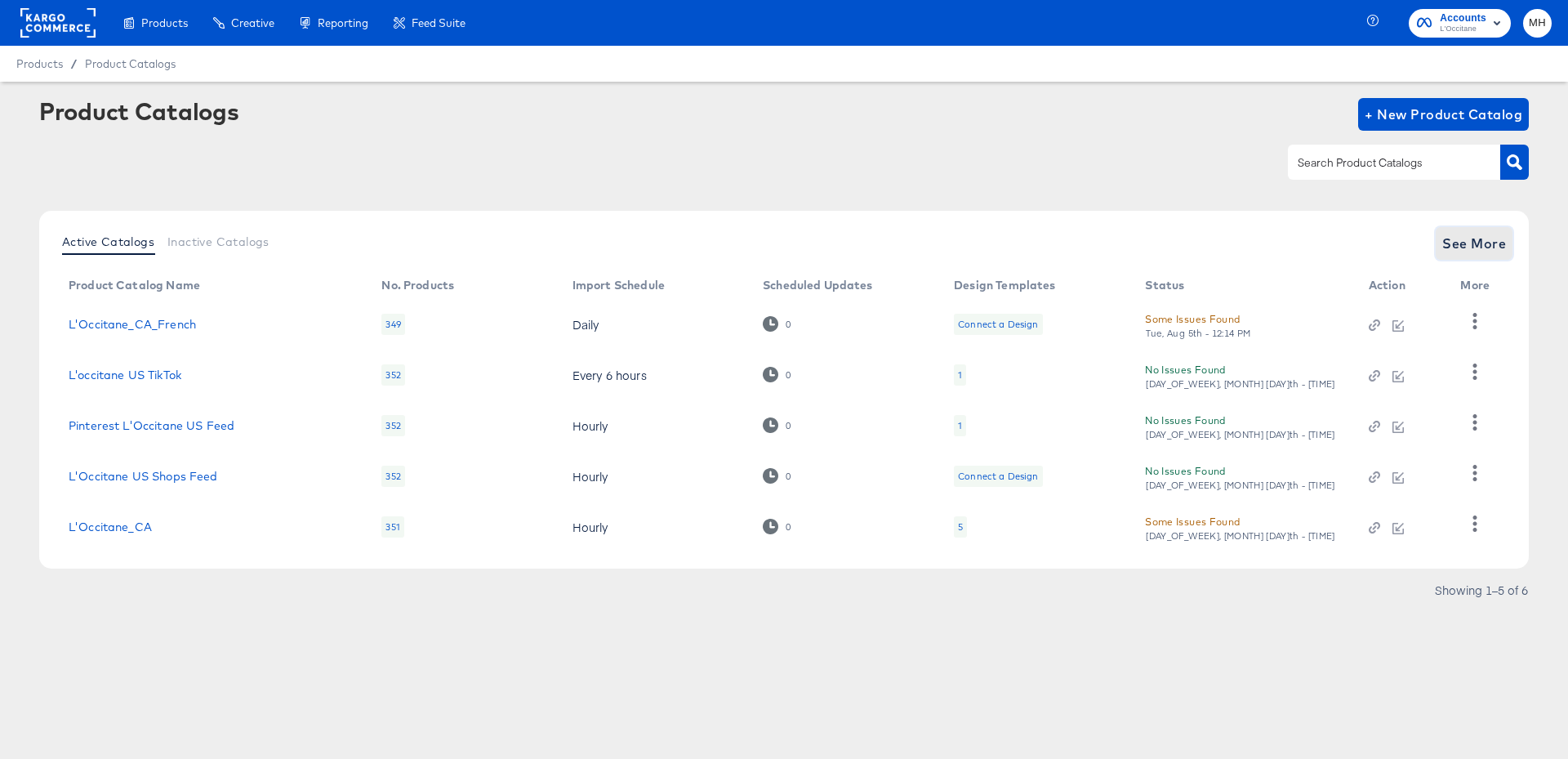 click on "See More" at bounding box center [1474, 243] 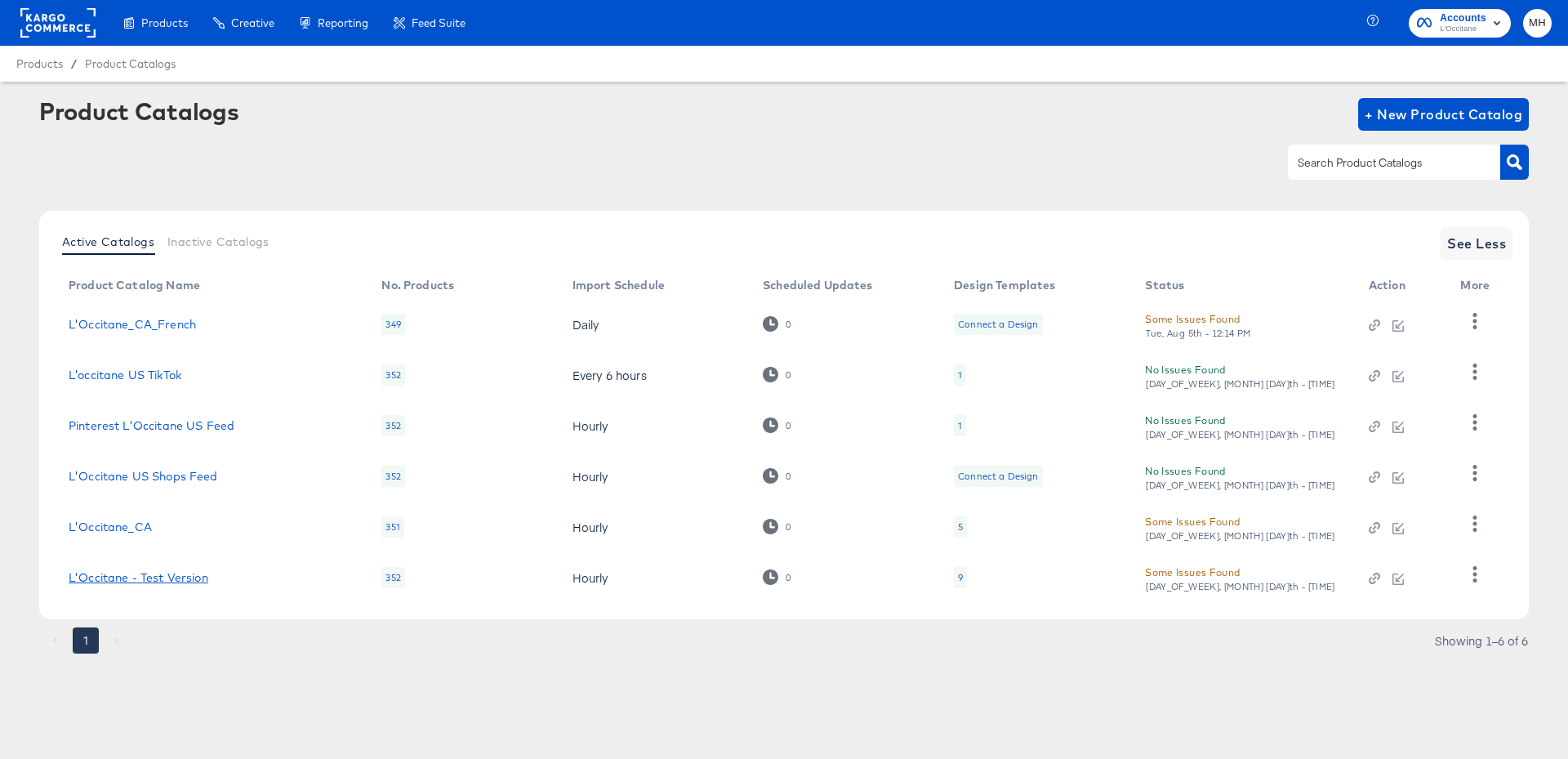 click on "L'Occitane - Test Version" at bounding box center [138, 578] 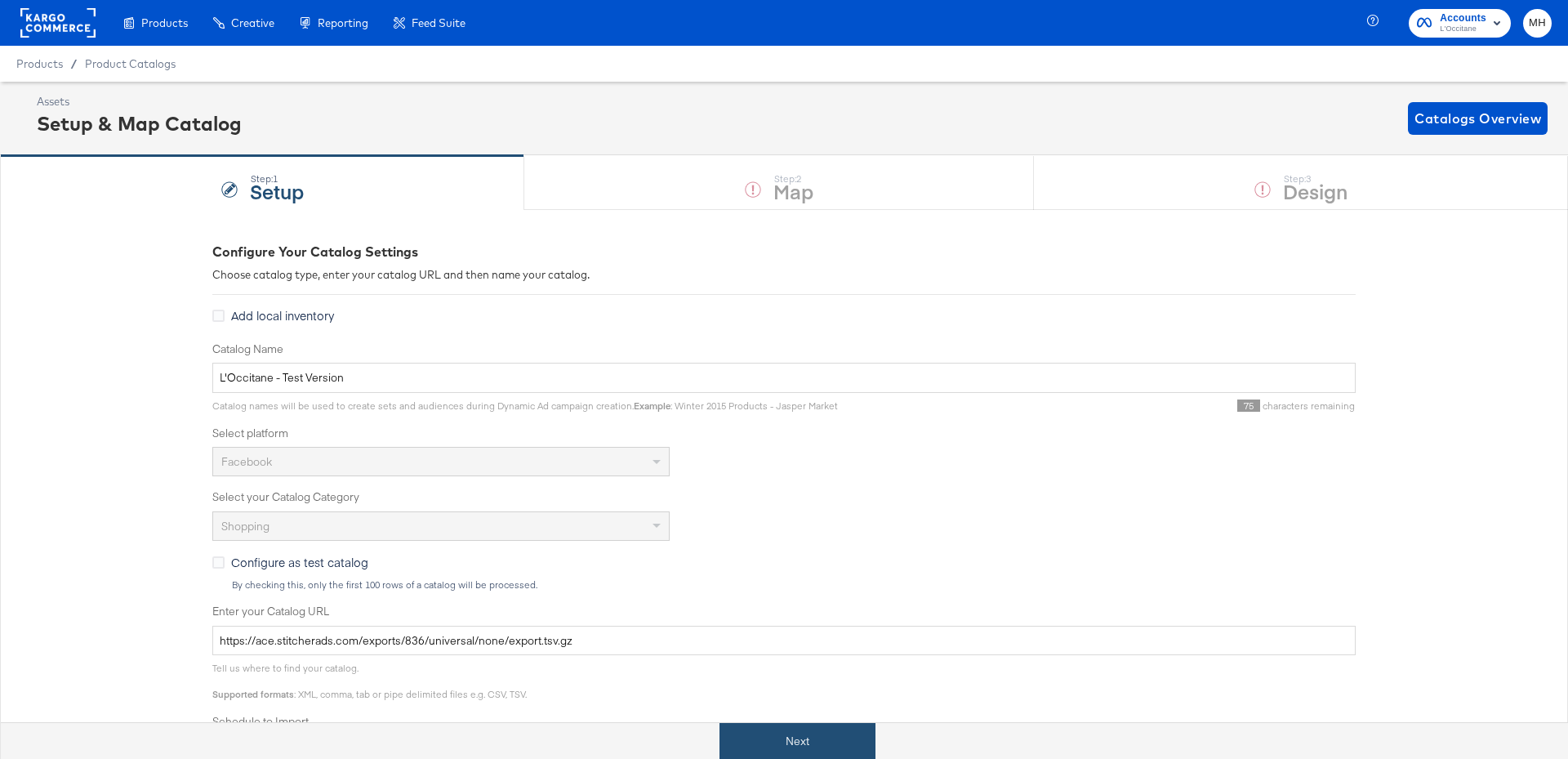 click on "Next" at bounding box center [797, 741] 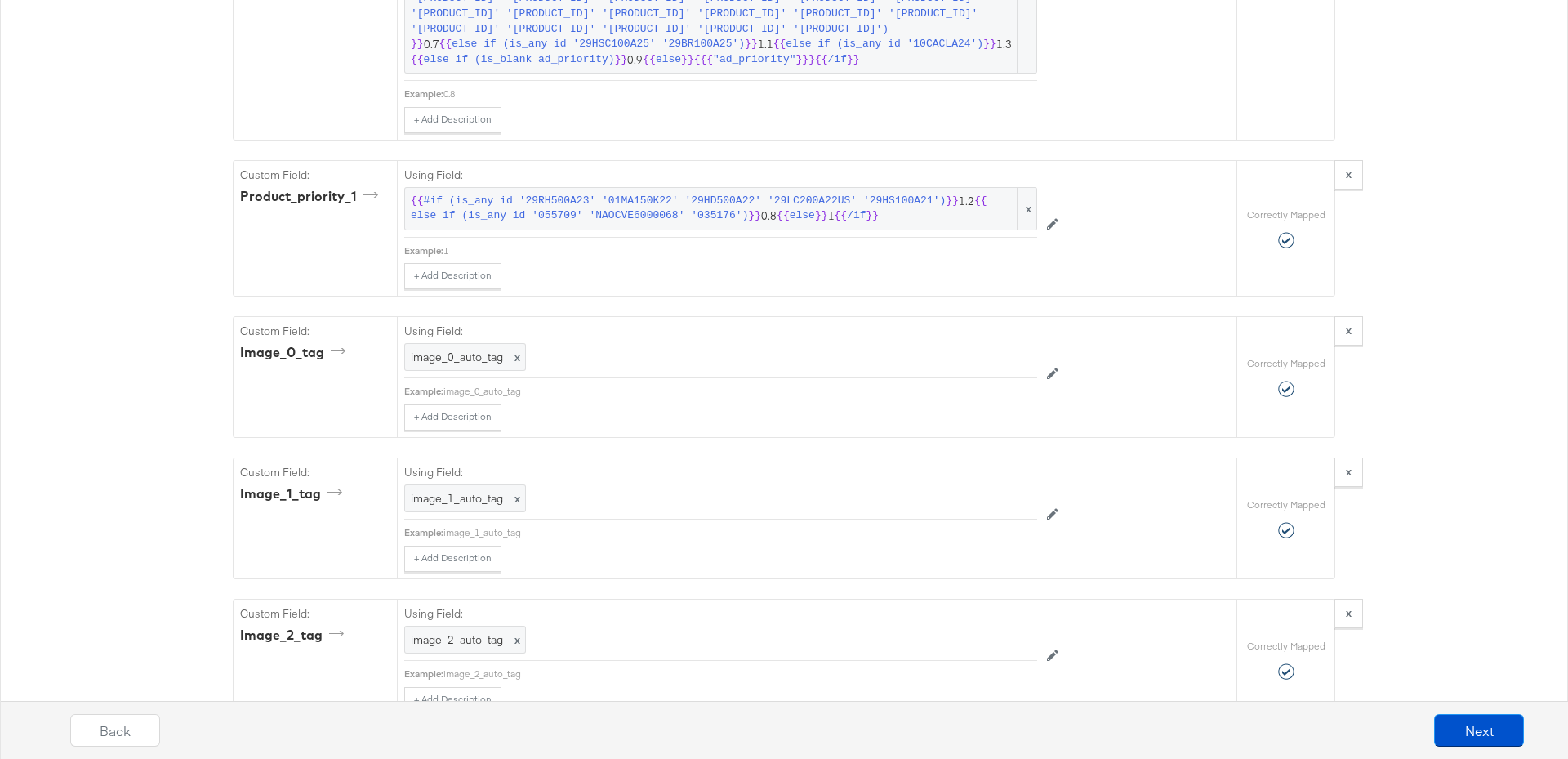 scroll, scrollTop: 5061, scrollLeft: 0, axis: vertical 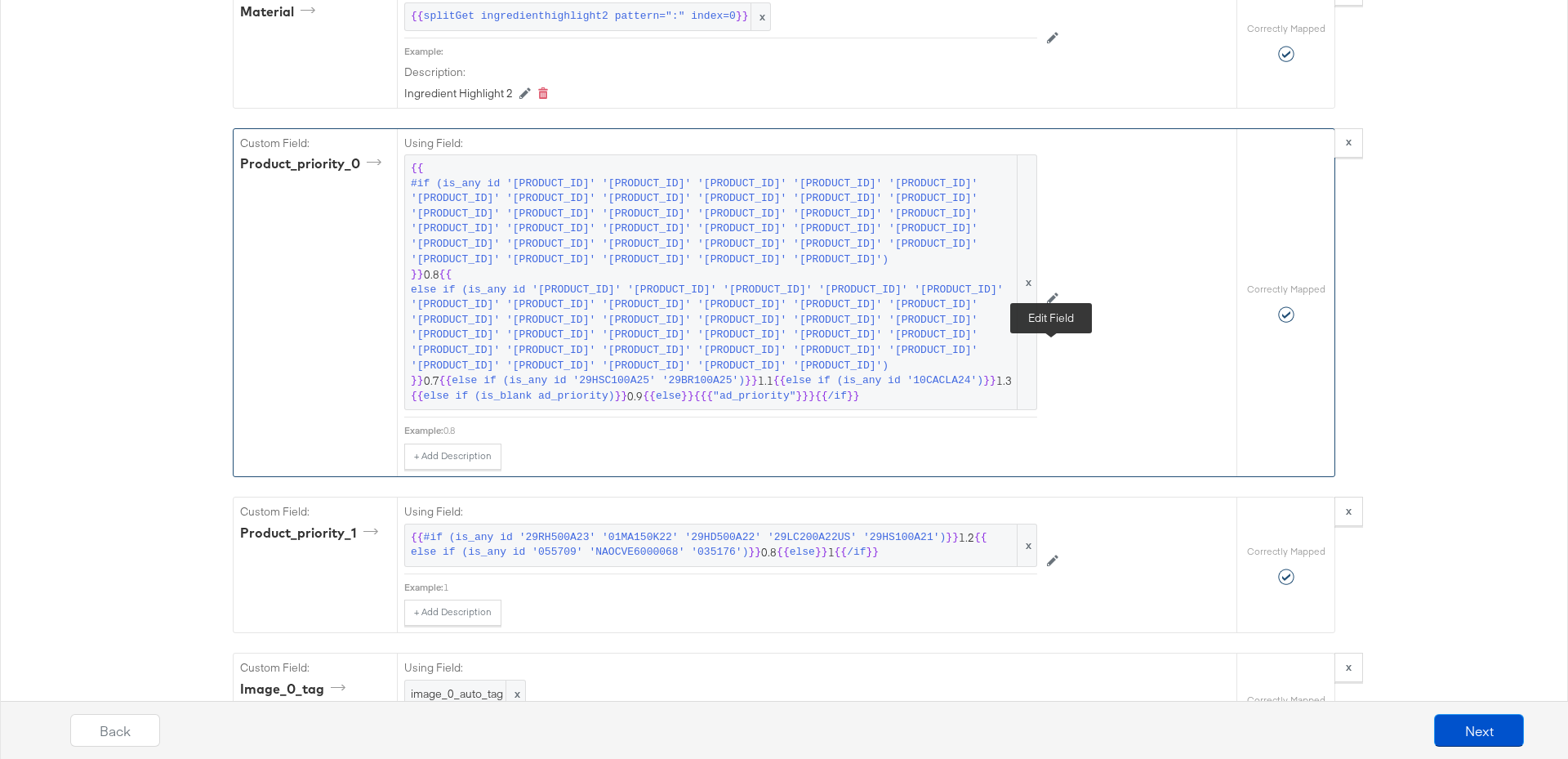 click 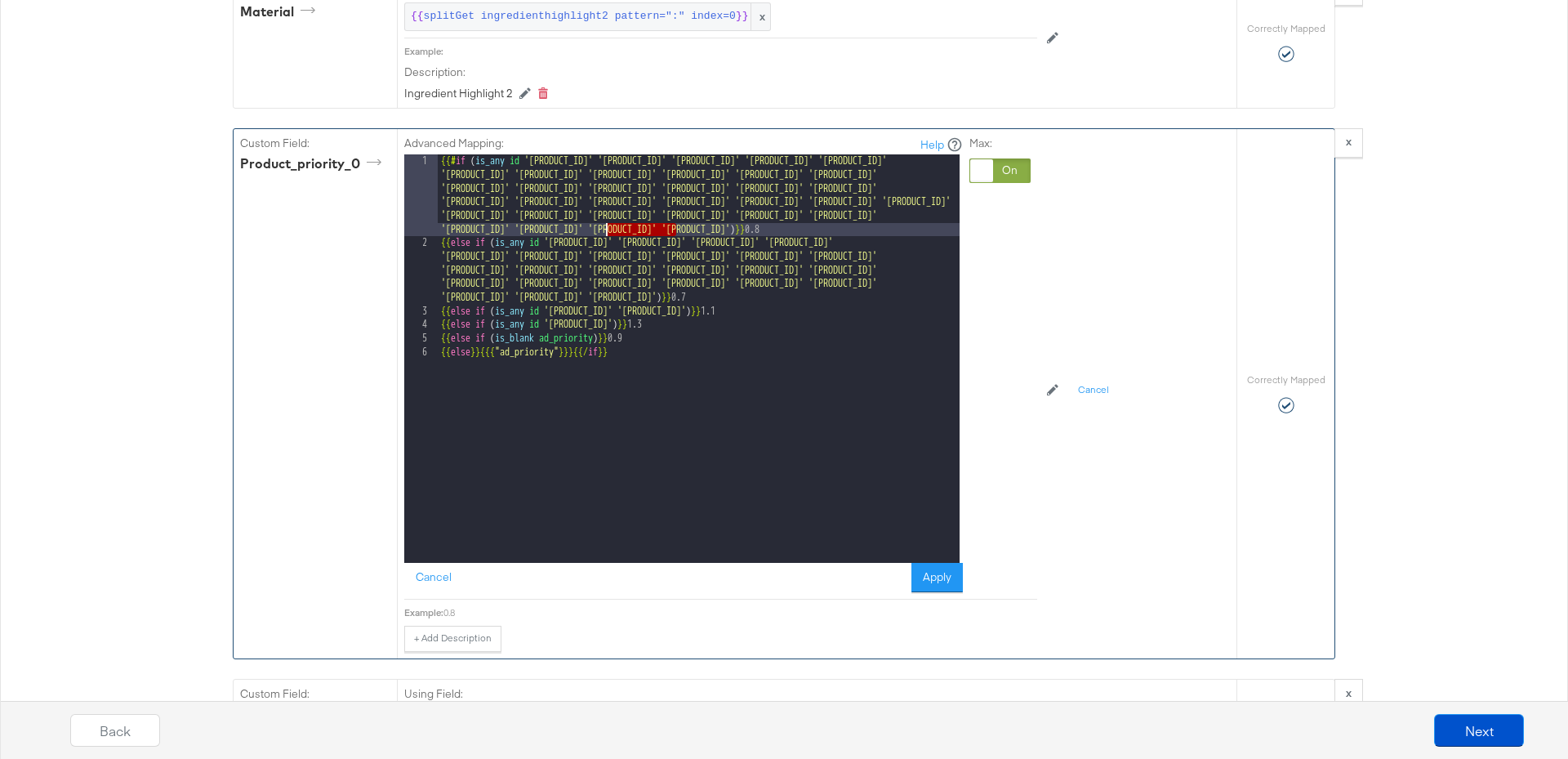 drag, startPoint x: 673, startPoint y: 292, endPoint x: 606, endPoint y: 292, distance: 67 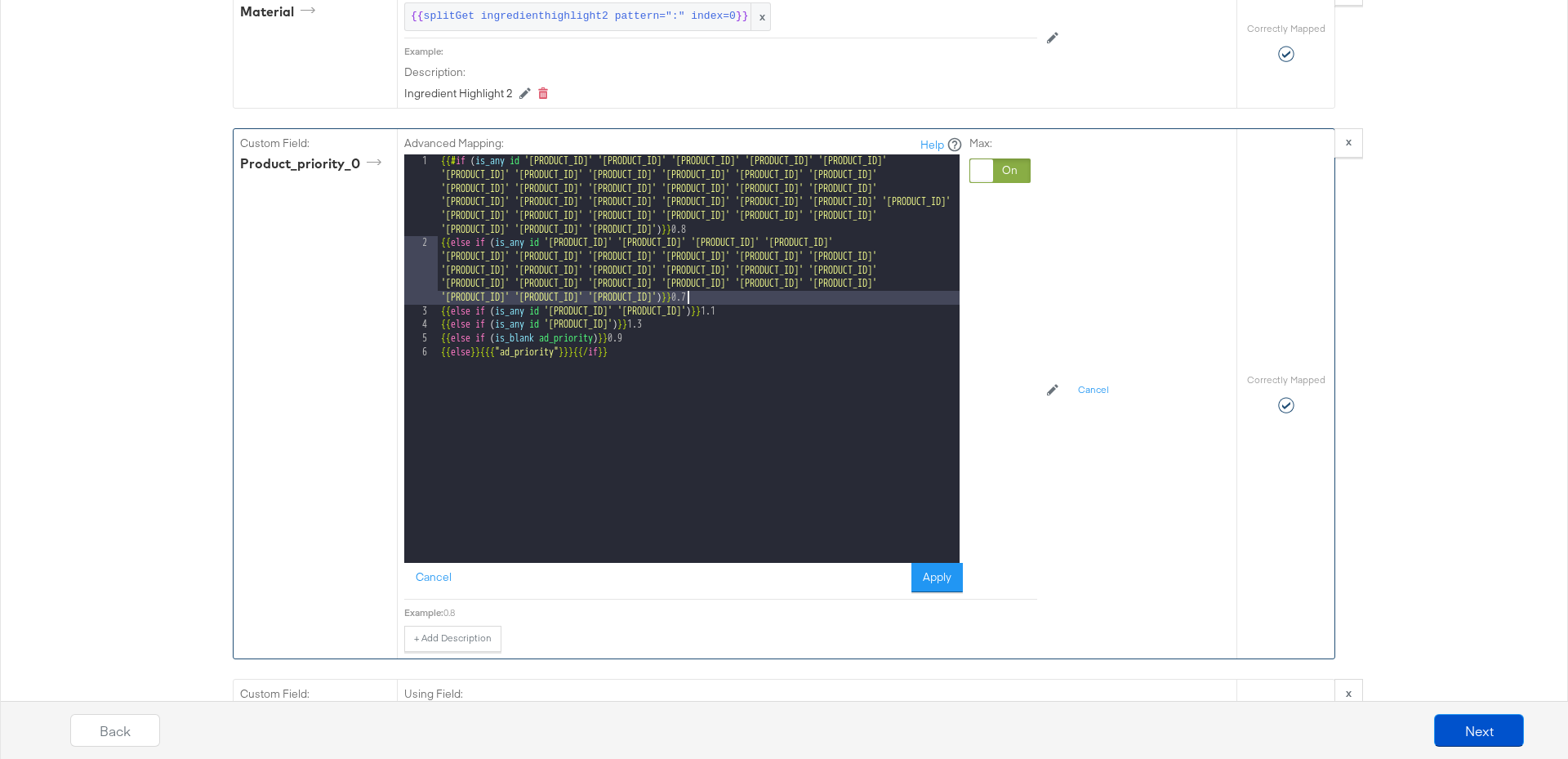 click on "{{# if   ( is_any   id   '[PRODUCT_ID]'   '[PRODUCT_ID]'   '[PRODUCT_ID]'   '[PRODUCT_ID]'   '[PRODUCT_ID]'   '[PRODUCT_ID]'   '[PRODUCT_ID]'   '[PRODUCT_ID]'   '[PRODUCT_ID]'   '[PRODUCT_ID]'   '[PRODUCT_ID]'   '[PRODUCT_ID]'   '[PRODUCT_ID]'   '[PRODUCT_ID]'   '[PRODUCT_ID]'   '[PRODUCT_ID]'   '[PRODUCT_ID]'   '[PRODUCT_ID]'   '[PRODUCT_ID]'   '[PRODUCT_ID]'   '[PRODUCT_ID]'   '[PRODUCT_ID]'   '[PRODUCT_ID]'   '[PRODUCT_ID]'   '[PRODUCT_ID]'   '[PRODUCT_ID]'   '[PRODUCT_ID]'   '[PRODUCT_ID]'   '[PRODUCT_ID]'   '[PRODUCT_ID]'   '[PRODUCT_ID]'   '[PRODUCT_ID]'   '[PRODUCT_ID]'   '[PRODUCT_ID]' ) }} 0.8 {{ else   if   ( is_any   id   '[PRODUCT_ID]'   '[PRODUCT_ID]'   '[PRODUCT_ID]'   '[PRODUCT_ID]'   '[PRODUCT_ID]'   '[PRODUCT_ID]'   '[PRODUCT_ID]'   '[PRODUCT_ID]'   '[PRODUCT_ID]'   '[PRODUCT_ID]'   '[PRODUCT_ID]'   '[PRODUCT_ID]'   '[PRODUCT_ID]'   '[PRODUCT_ID]'   '[PRODUCT_ID]'   '[PRODUCT_ID]'   '[PRODUCT_ID]'   '[PRODUCT_ID]'   '[PRODUCT_ID]'   '[PRODUCT_ID]'   '[PRODUCT_ID]'   '[PRODUCT_ID]'   '[PRODUCT_ID]'   '[PRODUCT_ID]'   '[PRODUCT_ID]'   '[PRODUCT_ID]'   '[PRODUCT_ID]'   '[PRODUCT_ID]'   '[PRODUCT_ID]'   '[PRODUCT_ID]'   '[PRODUCT_ID]'   '[PRODUCT_ID]'   '[PRODUCT_ID]'   '[PRODUCT_ID]' ) }} 0.7 {{ else   if   ( is_any   id   '[PRODUCT_ID]'   '[PRODUCT_ID]'   )" at bounding box center [698, 406] 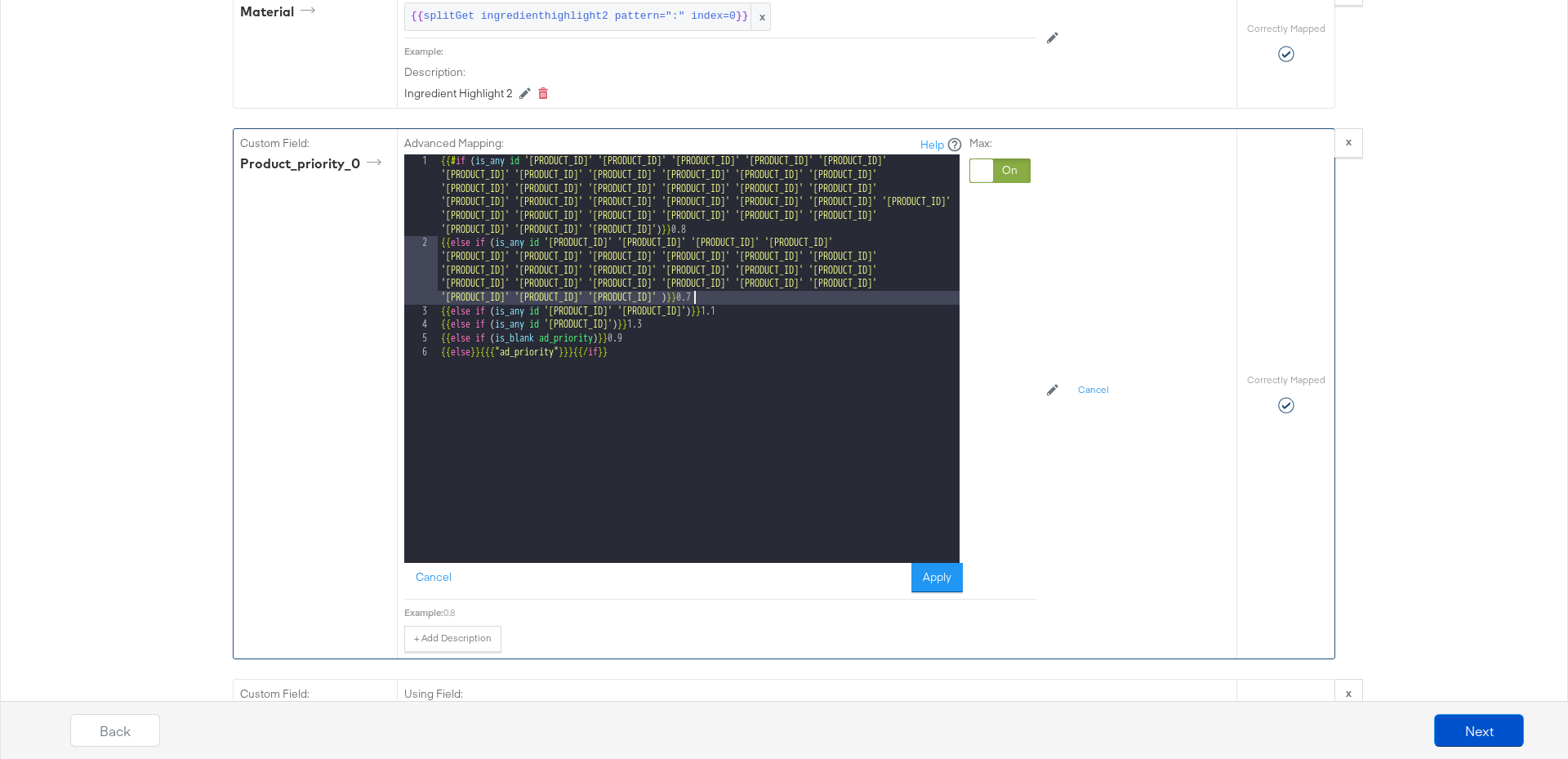 paste 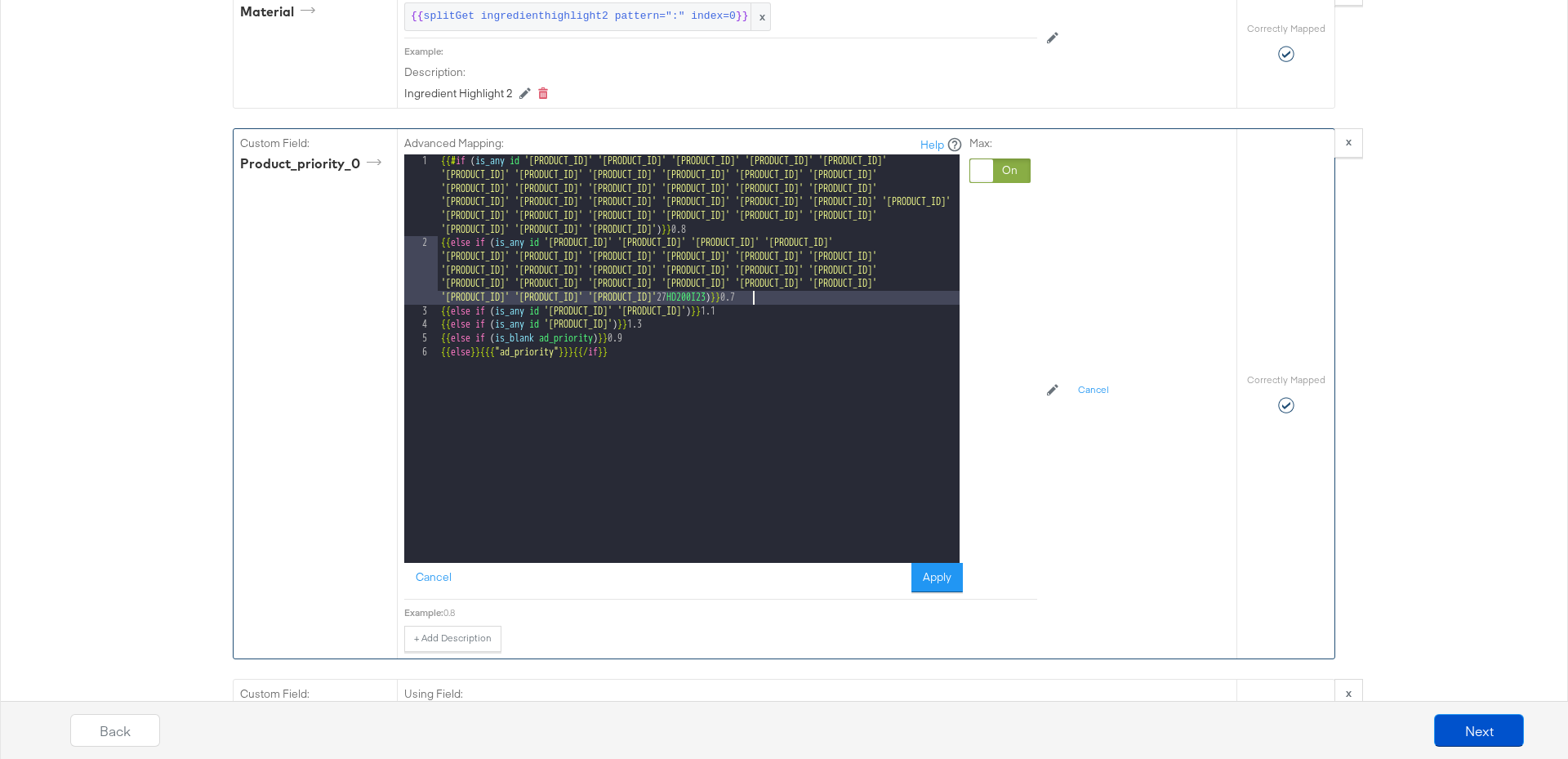 click on "{{# if   ( is_any   id   '[PRODUCT_ID]'   '[PRODUCT_ID]'   '[PRODUCT_ID]'   '[PRODUCT_ID]'   '[PRODUCT_ID]'   '[PRODUCT_ID]'   '[PRODUCT_ID]'   '[PRODUCT_ID]'   '[PRODUCT_ID]'   '[PRODUCT_ID]'   '[PRODUCT_ID]'   '[PRODUCT_ID]'   '[PRODUCT_ID]'   '[PRODUCT_ID]'   '[PRODUCT_ID]'   '[PRODUCT_ID]'   '[PRODUCT_ID]'   '[PRODUCT_ID]'   '[PRODUCT_ID]'   '[PRODUCT_ID]'   '[PRODUCT_ID]'   '[PRODUCT_ID]'   '[PRODUCT_ID]'   '[PRODUCT_ID]'   '[PRODUCT_ID]'   '[PRODUCT_ID]'   '[PRODUCT_ID]'   '[PRODUCT_ID]'   '[PRODUCT_ID]'   '[PRODUCT_ID]'   '[PRODUCT_ID]'   '[PRODUCT_ID]'   '[PRODUCT_ID]'   '[PRODUCT_ID]' ) }} 0.8 {{ else   if   ( is_any   id   '[PRODUCT_ID]'   '[PRODUCT_ID]'   '[PRODUCT_ID]'   '[PRODUCT_ID]'   '[PRODUCT_ID]'   '[PRODUCT_ID]'   '[PRODUCT_ID]'   '[PRODUCT_ID]'   '[PRODUCT_ID]'   '[PRODUCT_ID]'   '[PRODUCT_ID]'   '[PRODUCT_ID]'   '[PRODUCT_ID]'   '[PRODUCT_ID]'   '[PRODUCT_ID]'   '[PRODUCT_ID]'   '[PRODUCT_ID]'   '[PRODUCT_ID]'   '[PRODUCT_ID]'   '[PRODUCT_ID]'   '[PRODUCT_ID]'   '[PRODUCT_ID]'   '[PRODUCT_ID]'   '[PRODUCT_ID]'   '[PRODUCT_ID]'   '[PRODUCT_ID]'   '[PRODUCT_ID]'   '[PRODUCT_ID]'   '[PRODUCT_ID]'   '[PRODUCT_ID]'   '[PRODUCT_ID]'   '[PRODUCT_ID]'   '[PRODUCT_ID]'   '[PRODUCT_ID]' ) }} 0.7 {{ else   if   ( is_any   id   '[PRODUCT_ID]'   '[PRODUCT_ID]'   )" at bounding box center (698, 406) 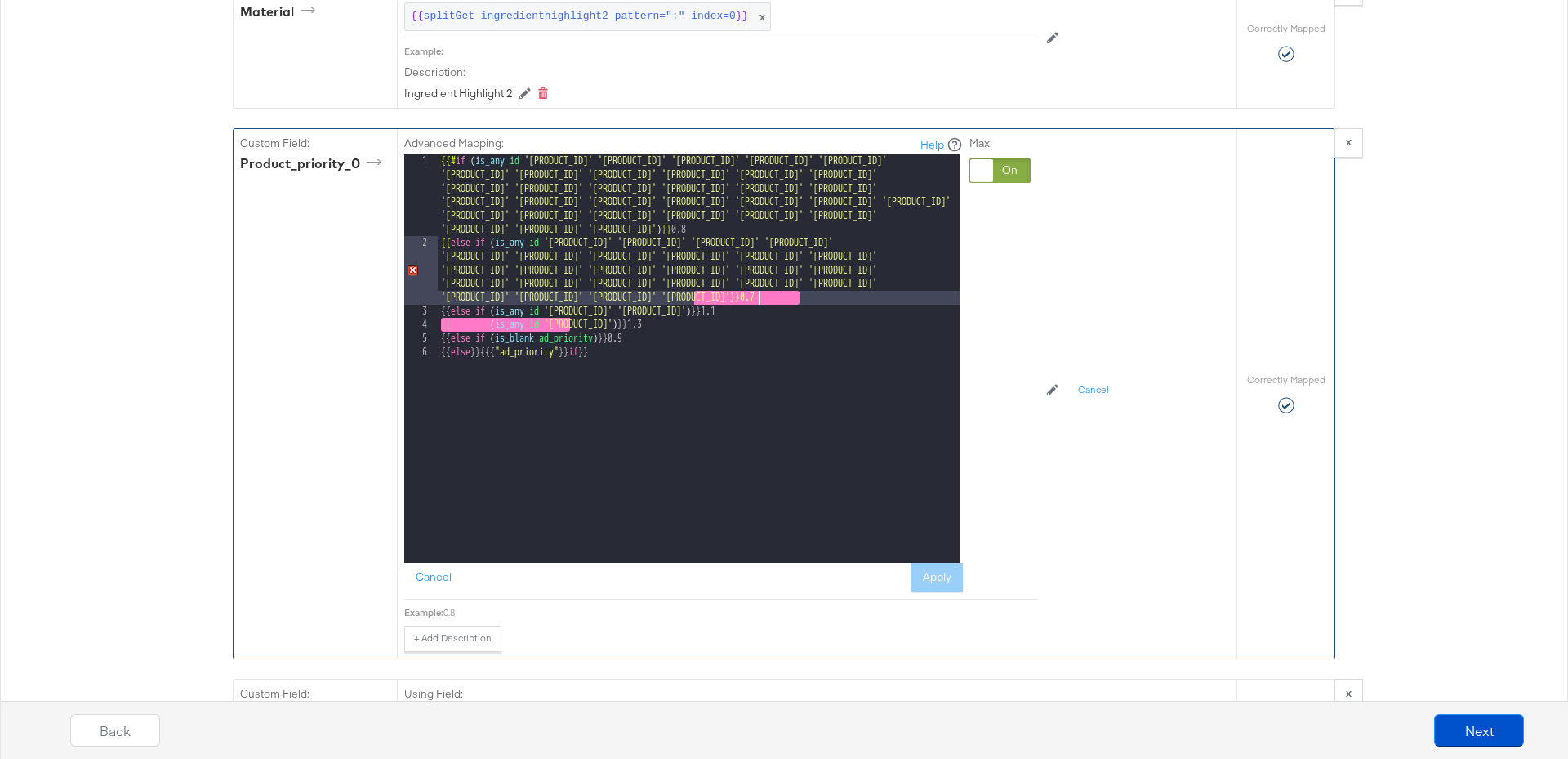 click on "{{# if   ( is_any   id   '[PRODUCT_ID]'   '[PRODUCT_ID]'   '[PRODUCT_ID]'   '[PRODUCT_ID]'   '[PRODUCT_ID]'   '[PRODUCT_ID]'   '[PRODUCT_ID]'   '[PRODUCT_ID]'   '[PRODUCT_ID]'   '[PRODUCT_ID]'   '[PRODUCT_ID]'   '[PRODUCT_ID]'   '[PRODUCT_ID]'   '[PRODUCT_ID]'   '[PRODUCT_ID]'   '[PRODUCT_ID]'   '[PRODUCT_ID]'   '[PRODUCT_ID]'   '[PRODUCT_ID]'   '[PRODUCT_ID]'   '[PRODUCT_ID]'   '[PRODUCT_ID]'   '[PRODUCT_ID]'   '[PRODUCT_ID]'   '[PRODUCT_ID]'   '[PRODUCT_ID]'   '[PRODUCT_ID]'   '[PRODUCT_ID]'   '[PRODUCT_ID]'   '[PRODUCT_ID]'   '[PRODUCT_ID]'   '[PRODUCT_ID]'   '[PRODUCT_ID]'   '[PRODUCT_ID]' ) }} 0.8 {{ else   if   ( is_any   id   '[PRODUCT_ID]'   '[PRODUCT_ID]'   '[PRODUCT_ID]'   '[PRODUCT_ID]'   '[PRODUCT_ID]'   '[PRODUCT_ID]'   '[PRODUCT_ID]'   '[PRODUCT_ID]'   '[PRODUCT_ID]'   '[PRODUCT_ID]'   '[PRODUCT_ID]'   '[PRODUCT_ID]'   '[PRODUCT_ID]'   '[PRODUCT_ID]'   '[PRODUCT_ID]'   '[PRODUCT_ID]'   '[PRODUCT_ID]'   '[PRODUCT_ID]'   '[PRODUCT_ID]'   '[PRODUCT_ID]'   '[PRODUCT_ID]'   '[PRODUCT_ID]'   '[PRODUCT_ID]'   '[PRODUCT_ID]'   '[PRODUCT_ID]'   '[PRODUCT_ID]'   '[PRODUCT_ID]'   '[PRODUCT_ID]'   '[PRODUCT_ID]'   '[PRODUCT_ID]'   '[PRODUCT_ID]'   '[PRODUCT_ID]'   '[PRODUCT_ID]'   '[PRODUCT_ID]' ) }} 0.7 {{ else   if   ( is_any   id   '[PRODUCT_ID]'   '[PRODUCT_ID]'   )" at bounding box center (698, 406) 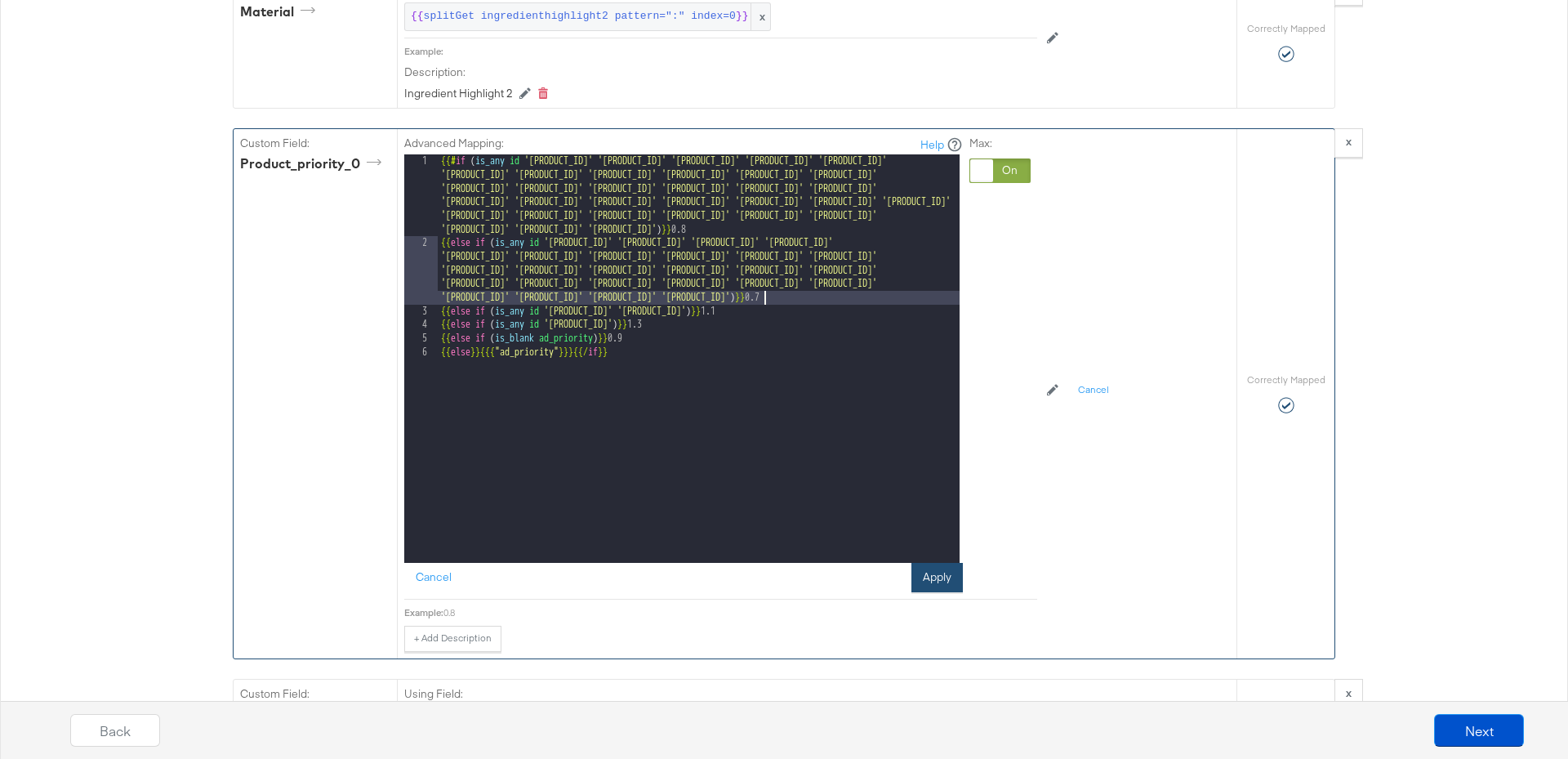 click on "Apply" at bounding box center [937, 578] 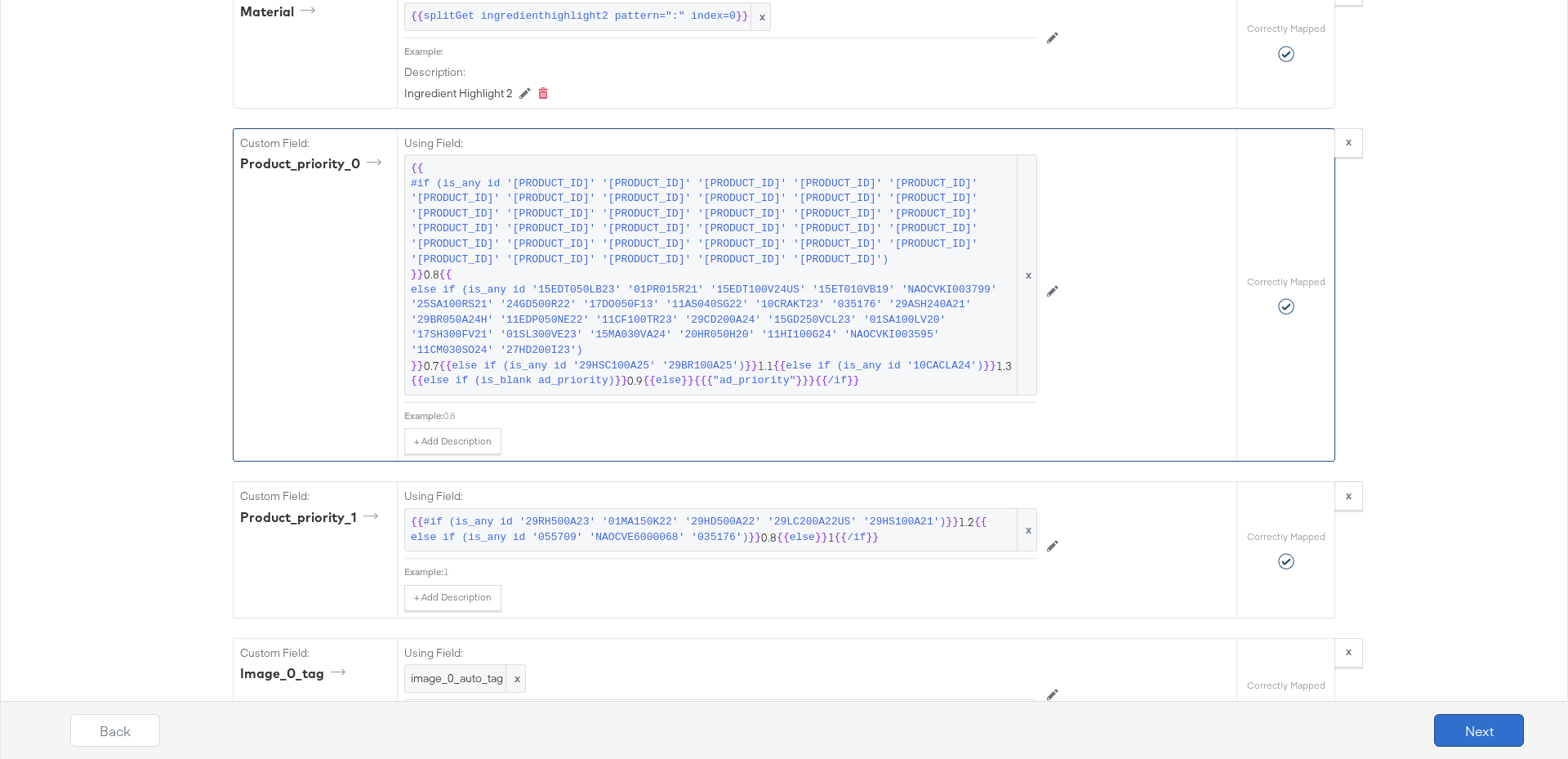 click on "Next" at bounding box center (1479, 730) 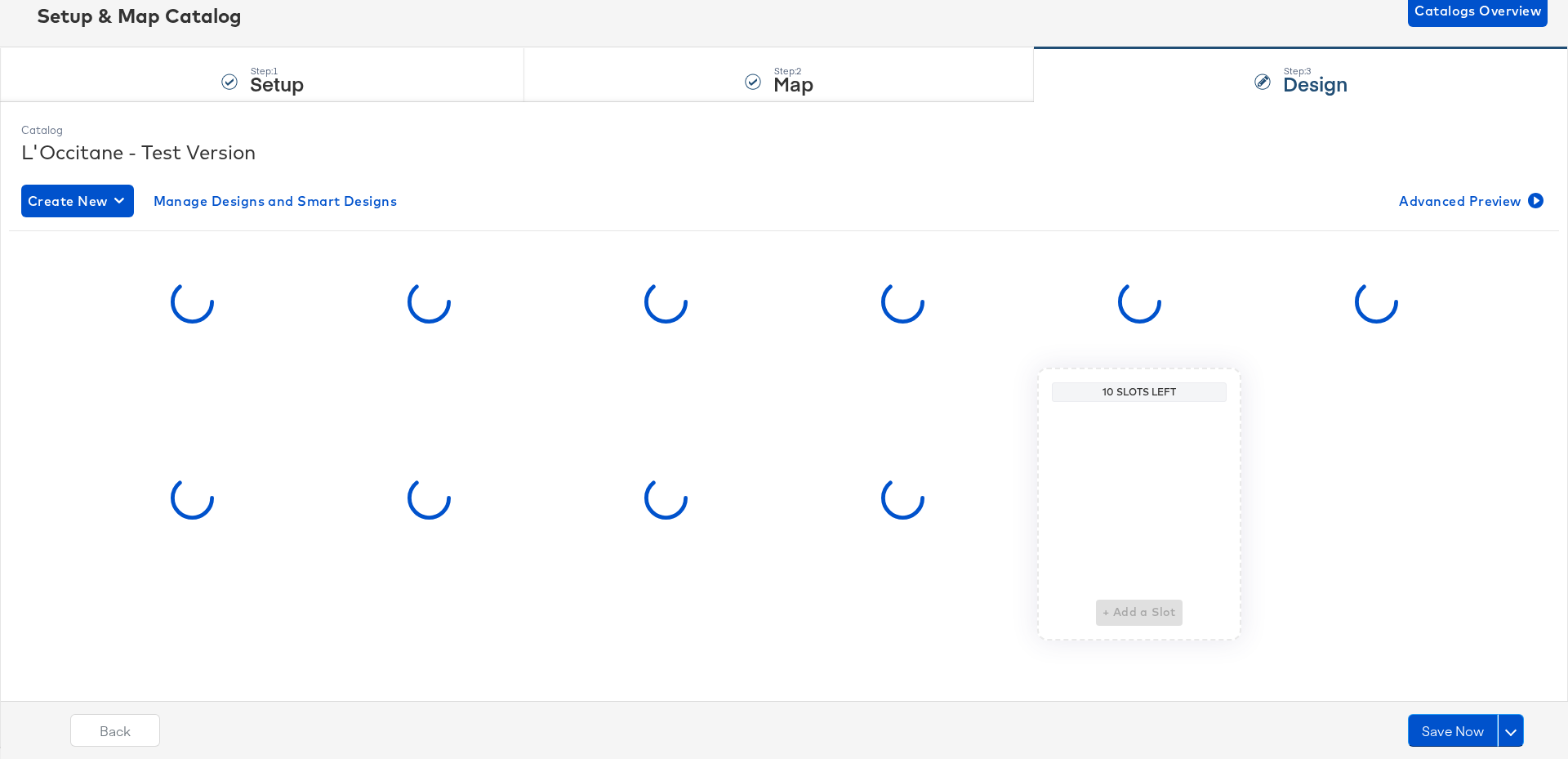 scroll, scrollTop: 0, scrollLeft: 0, axis: both 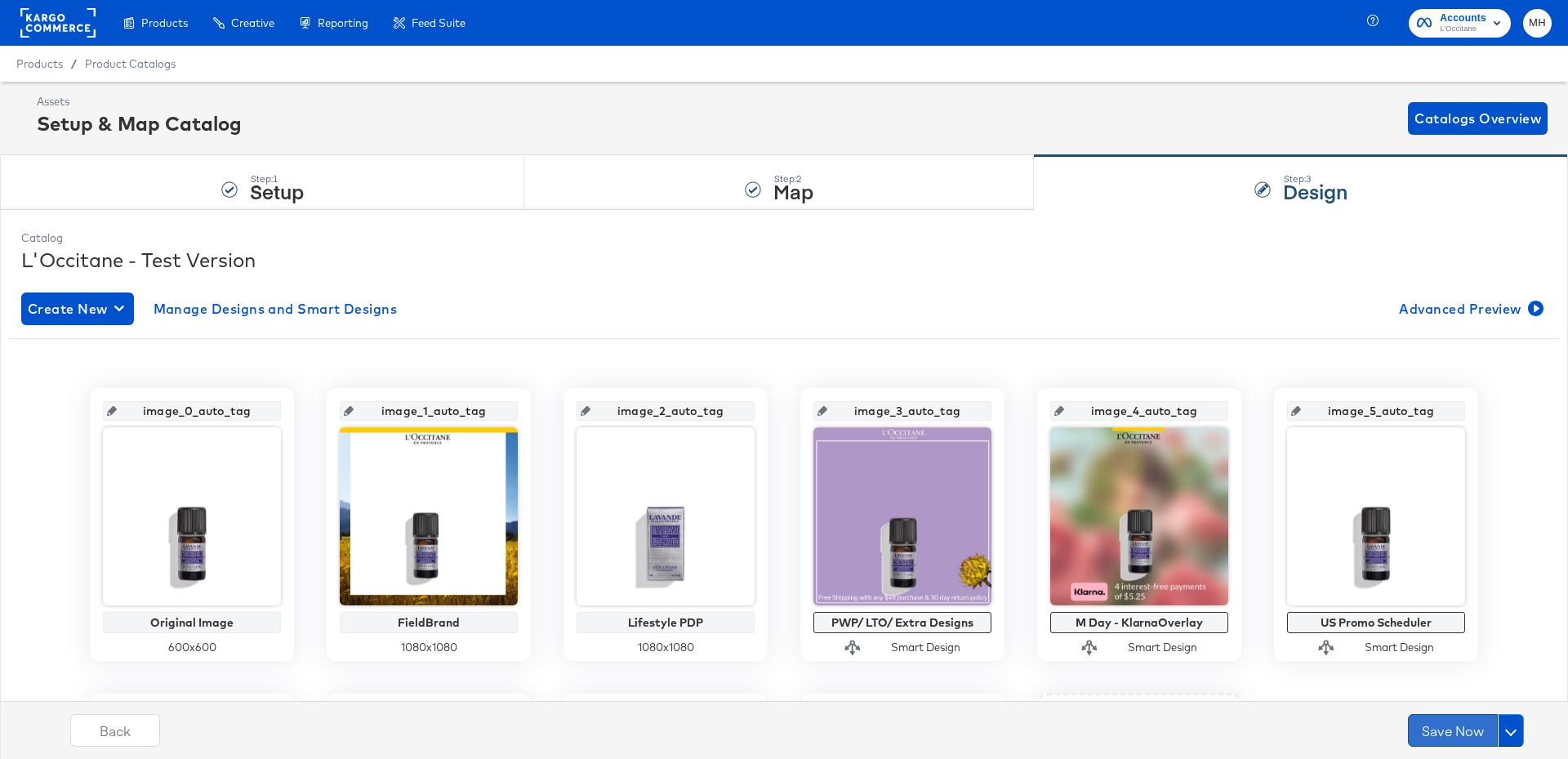 click on "Save Now" at bounding box center [1453, 730] 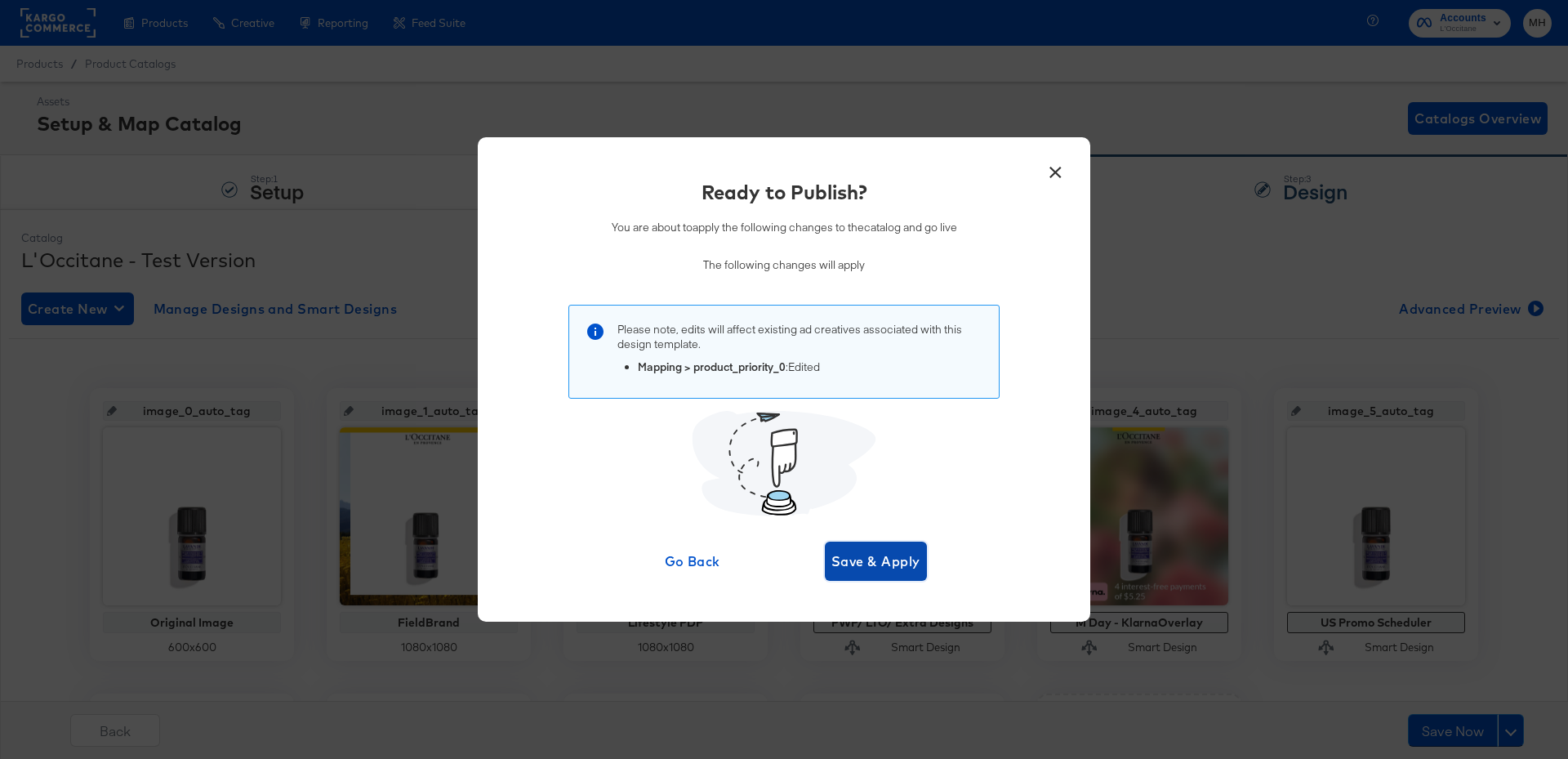 click on "Save & Apply" at bounding box center [875, 561] 